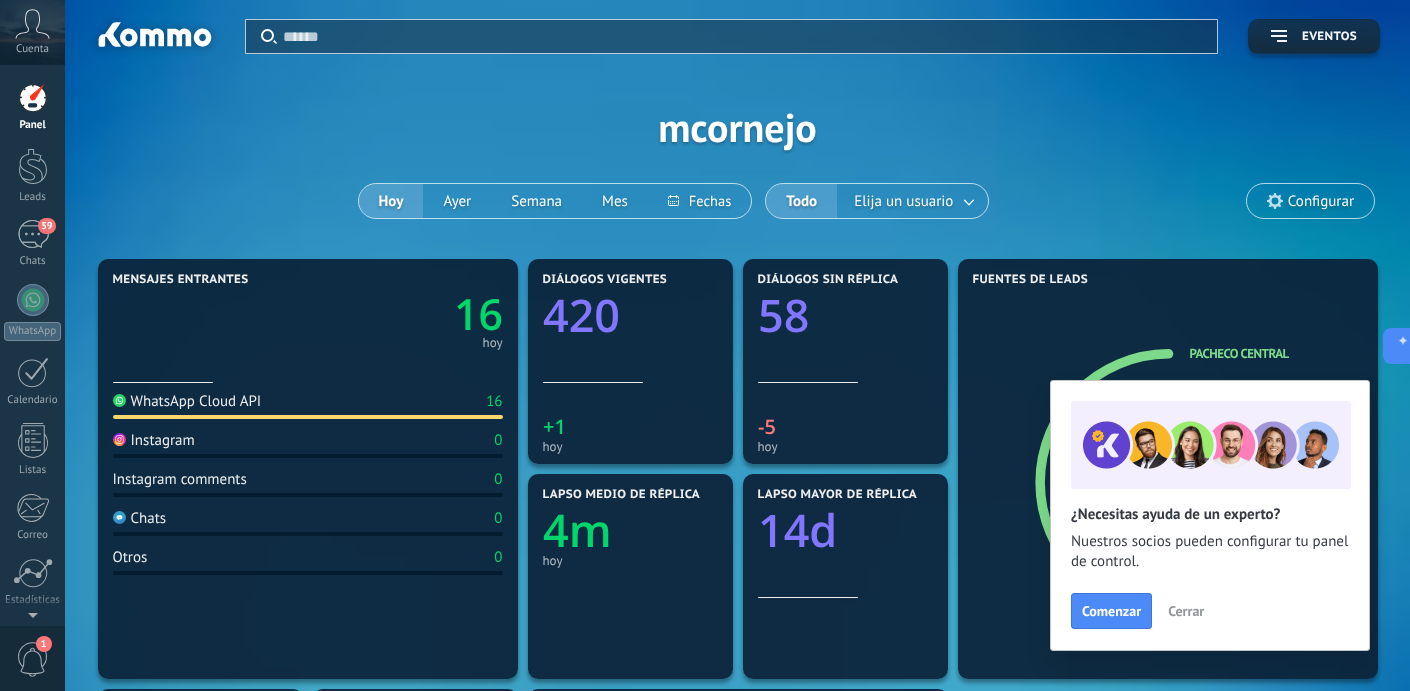 scroll, scrollTop: 0, scrollLeft: 0, axis: both 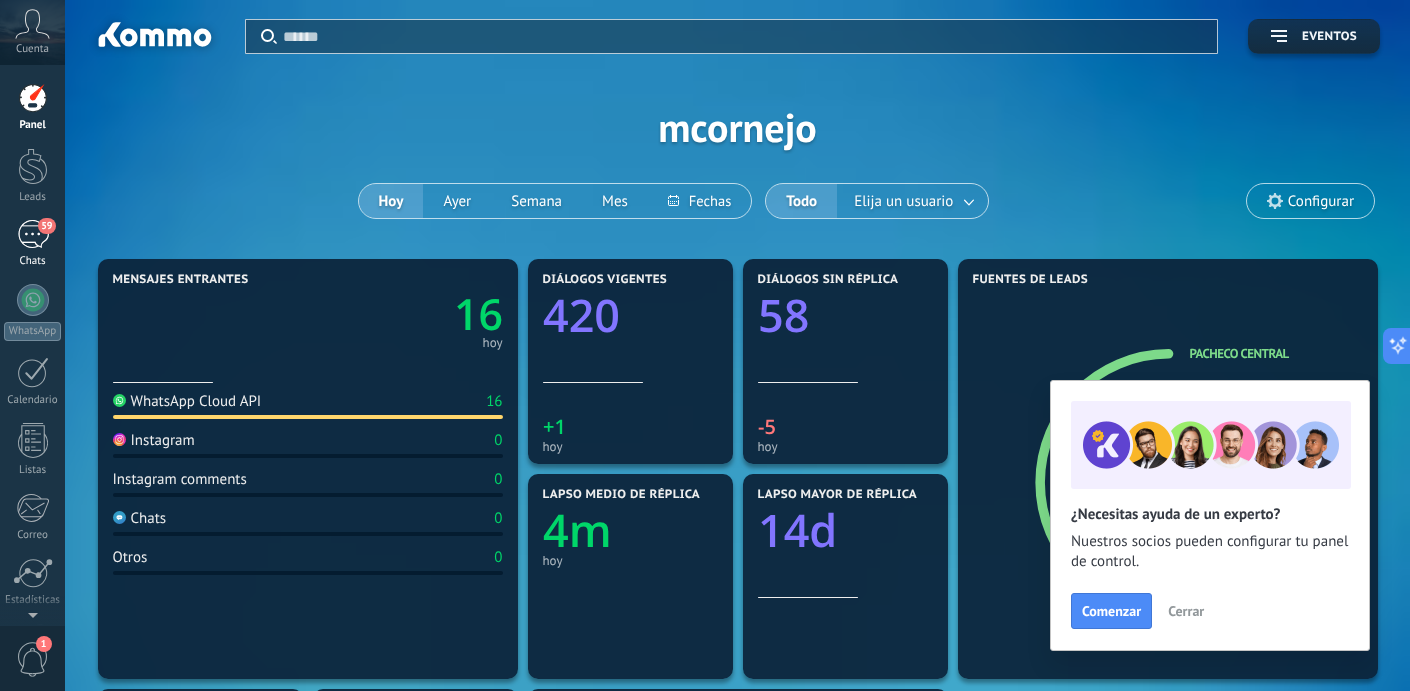 click on "59" at bounding box center [33, 234] 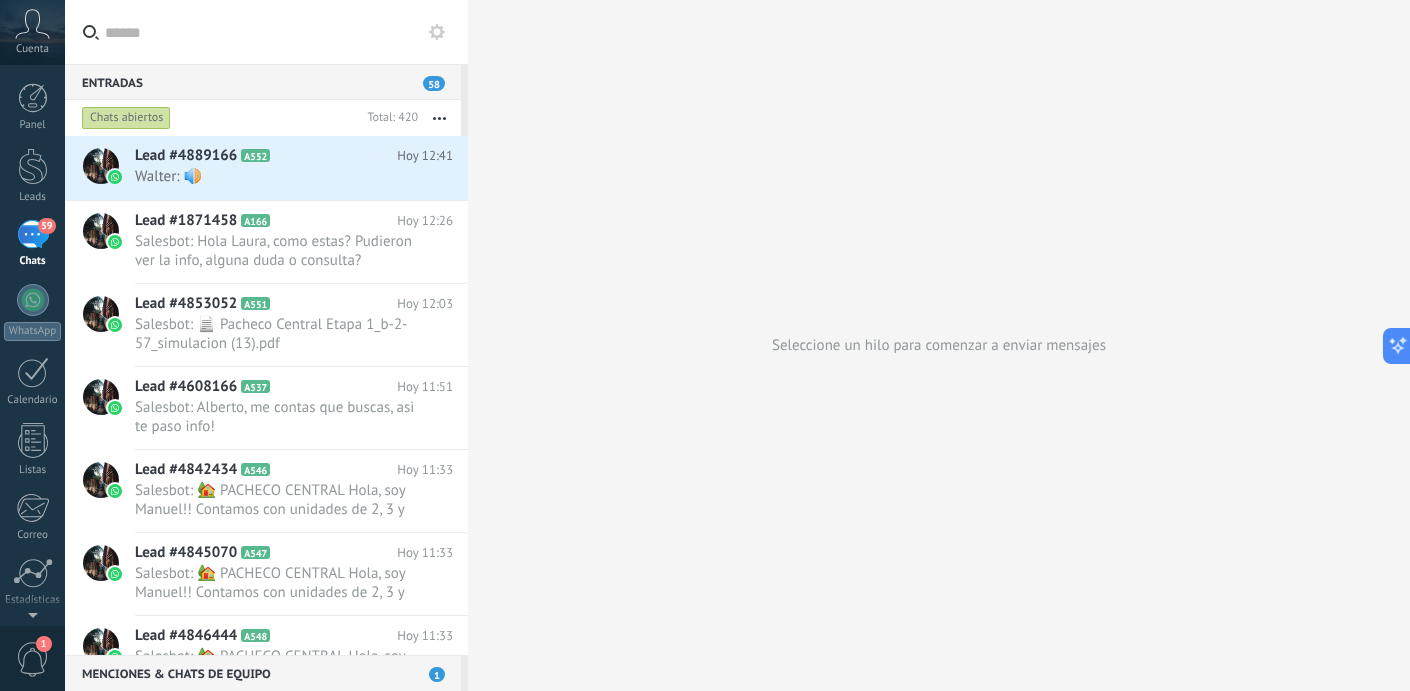 click at bounding box center [439, 118] 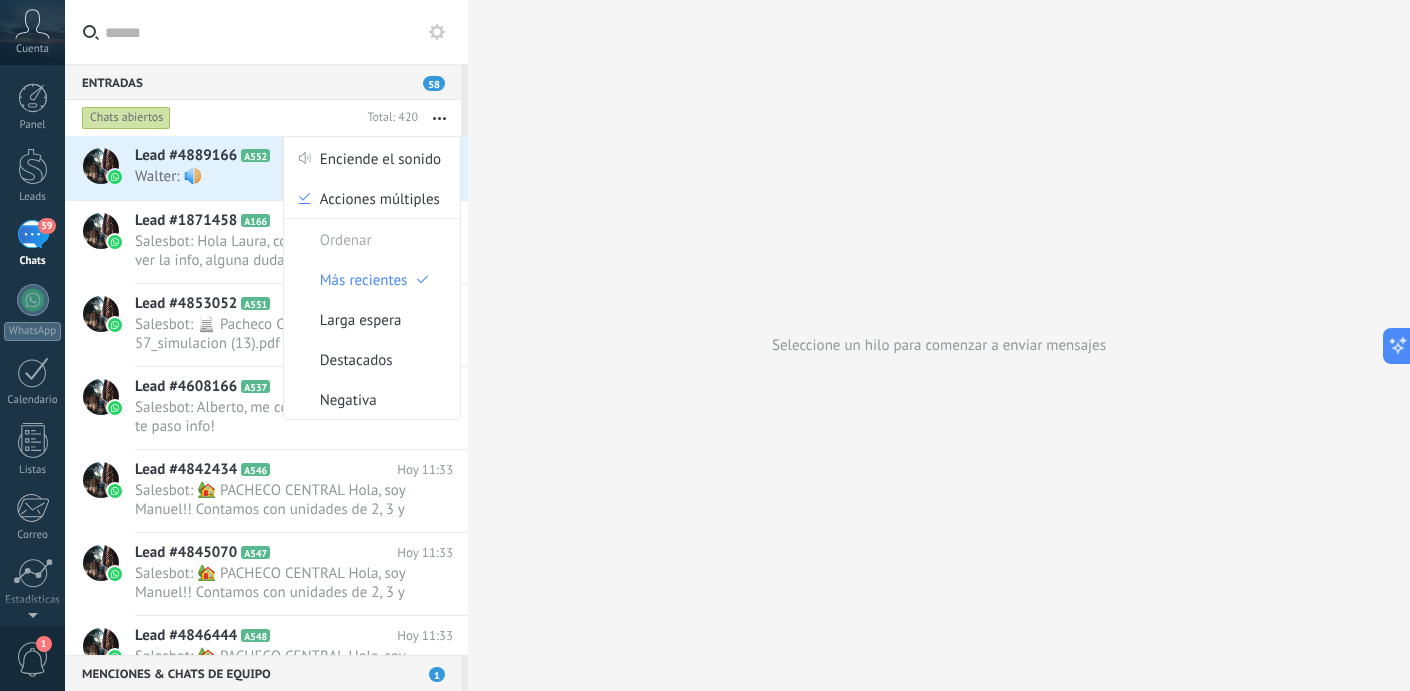 click at bounding box center (439, 118) 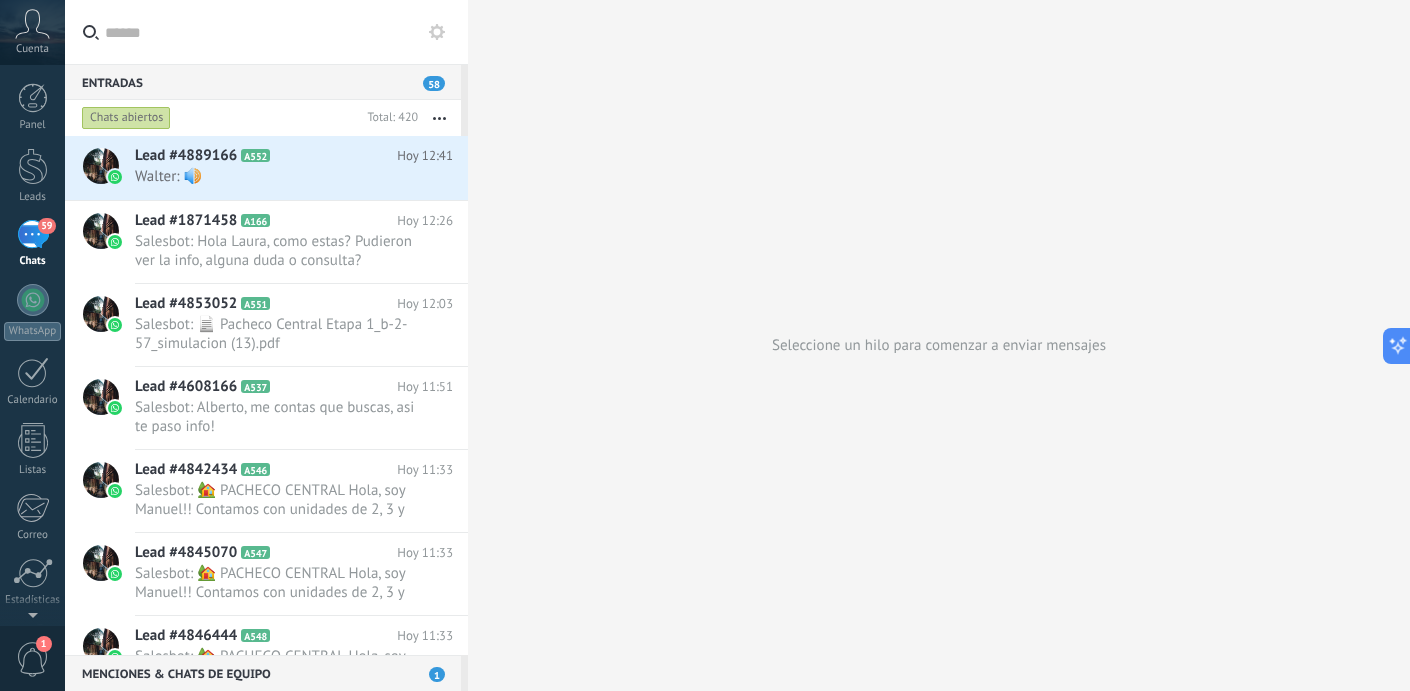 click 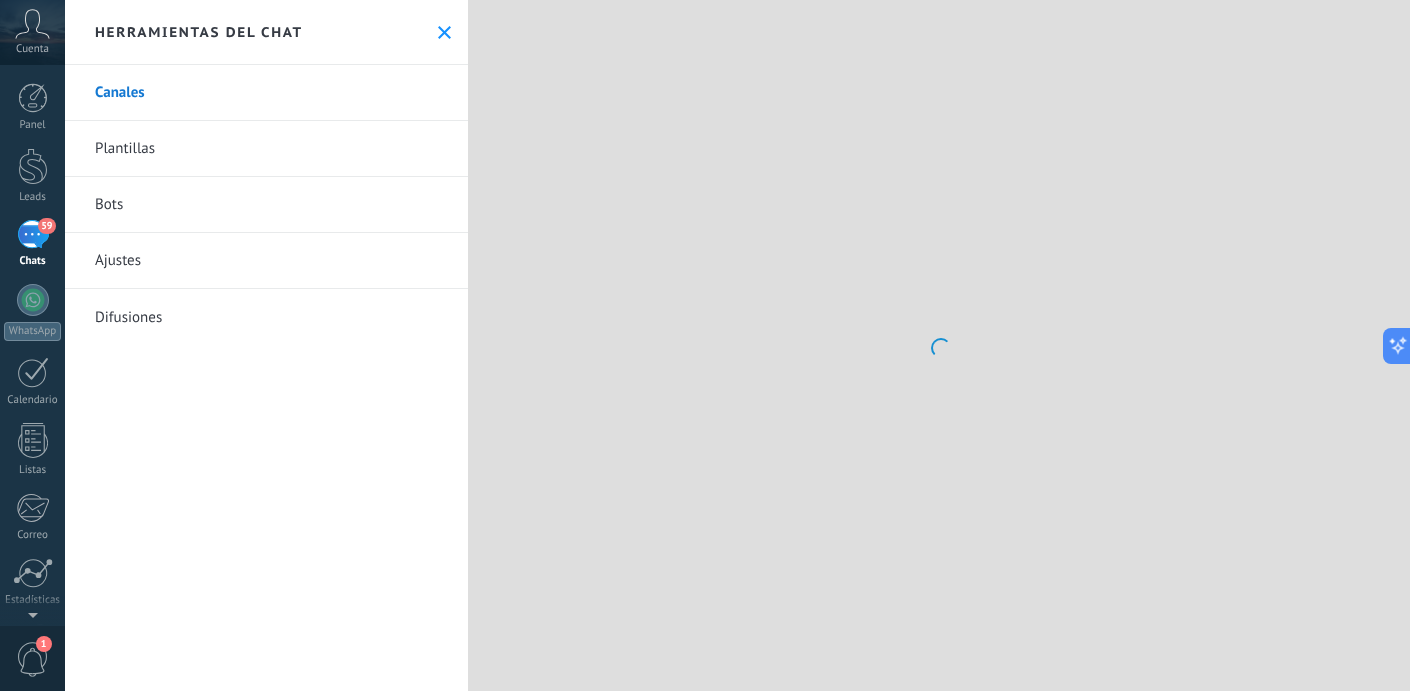 click 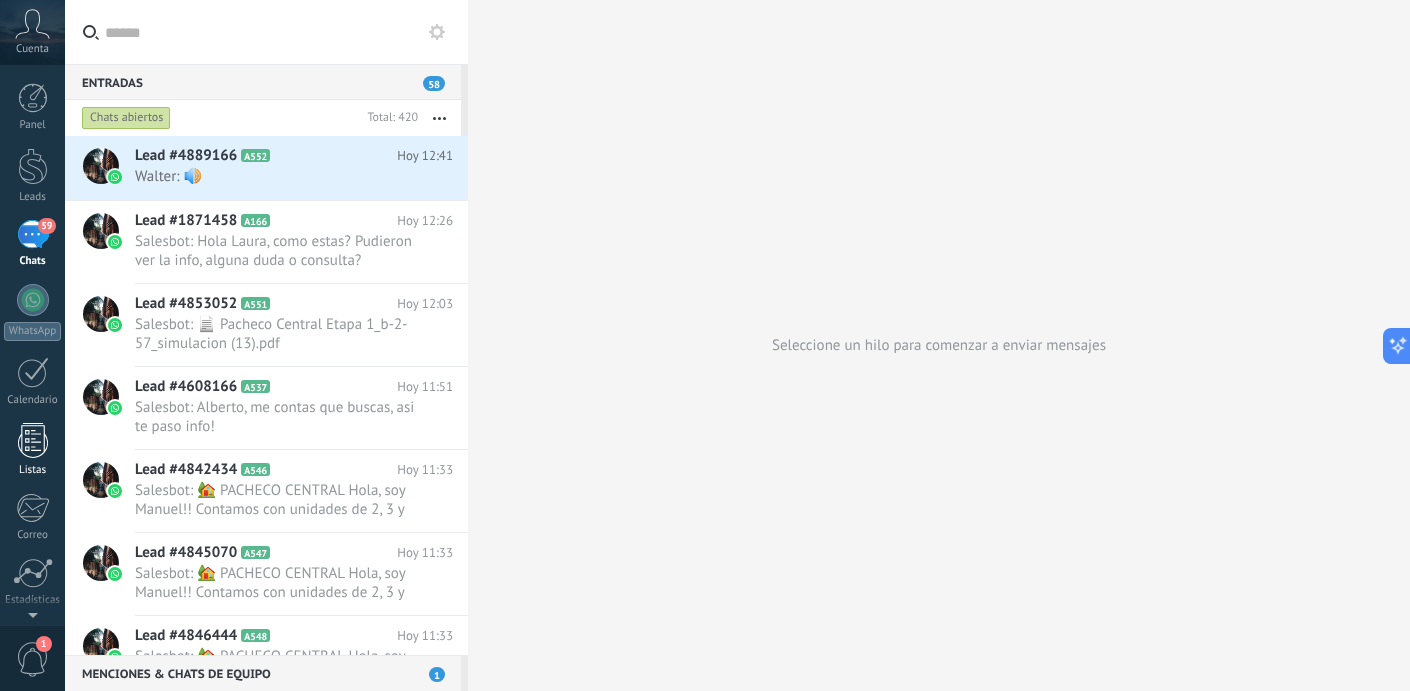 click at bounding box center (33, 440) 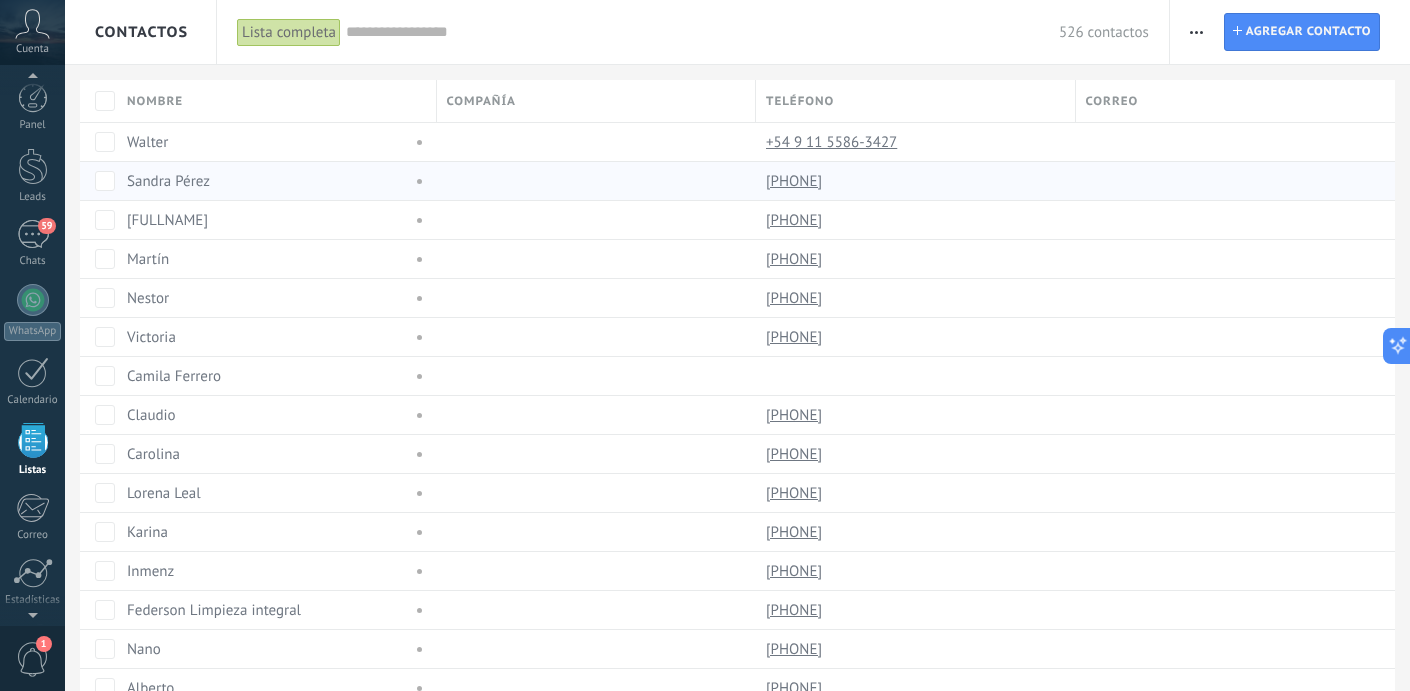 scroll, scrollTop: 124, scrollLeft: 0, axis: vertical 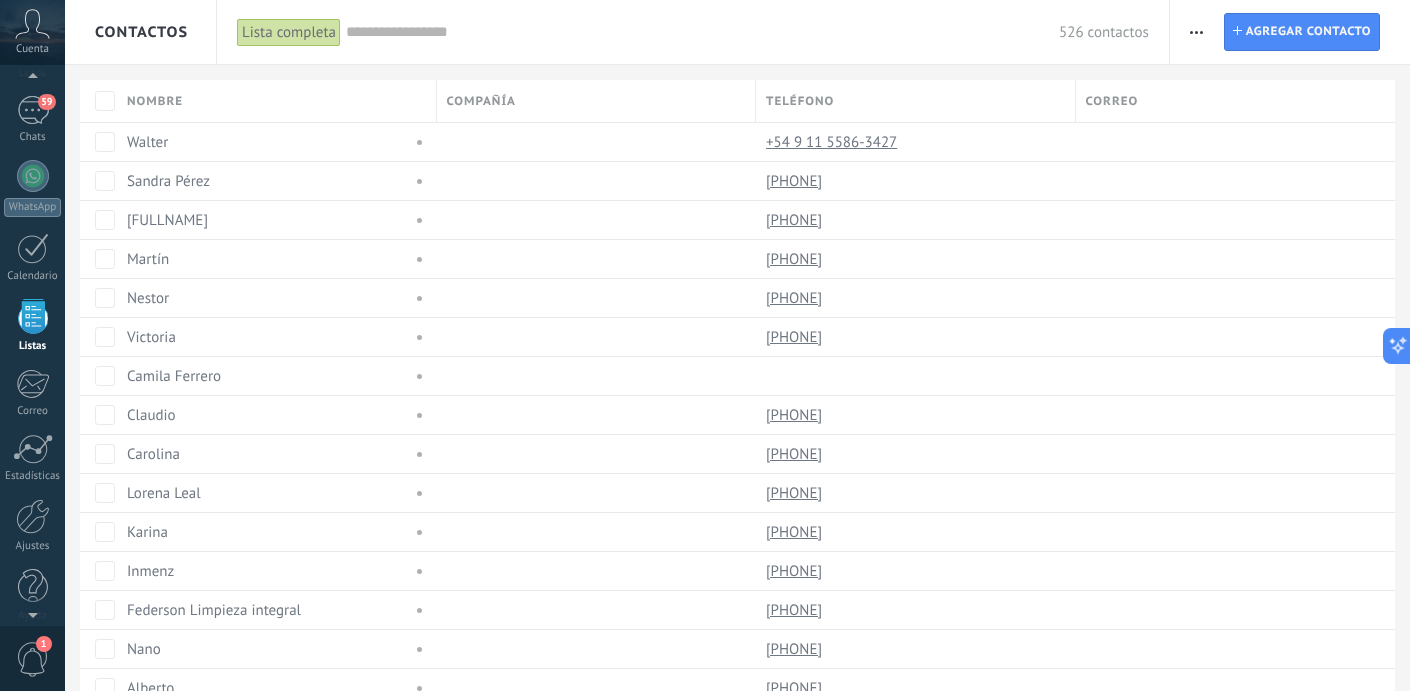 click 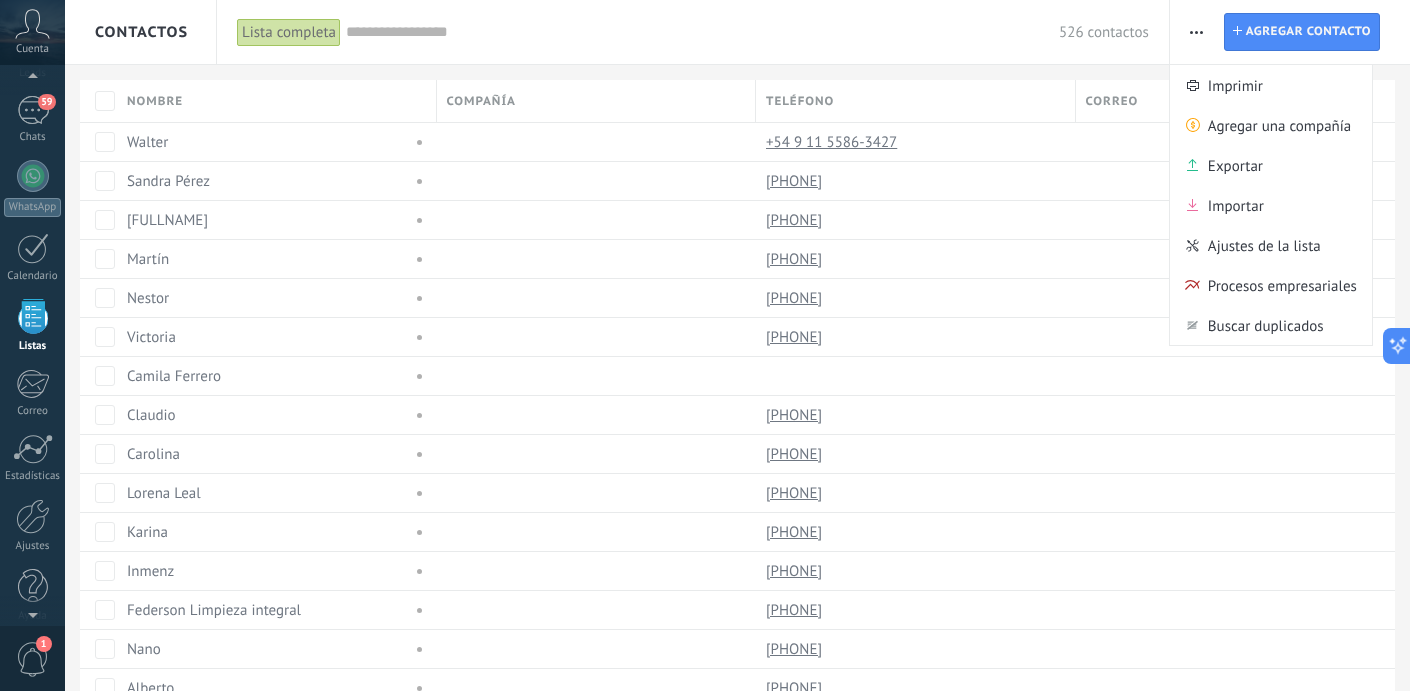click at bounding box center [1196, 32] 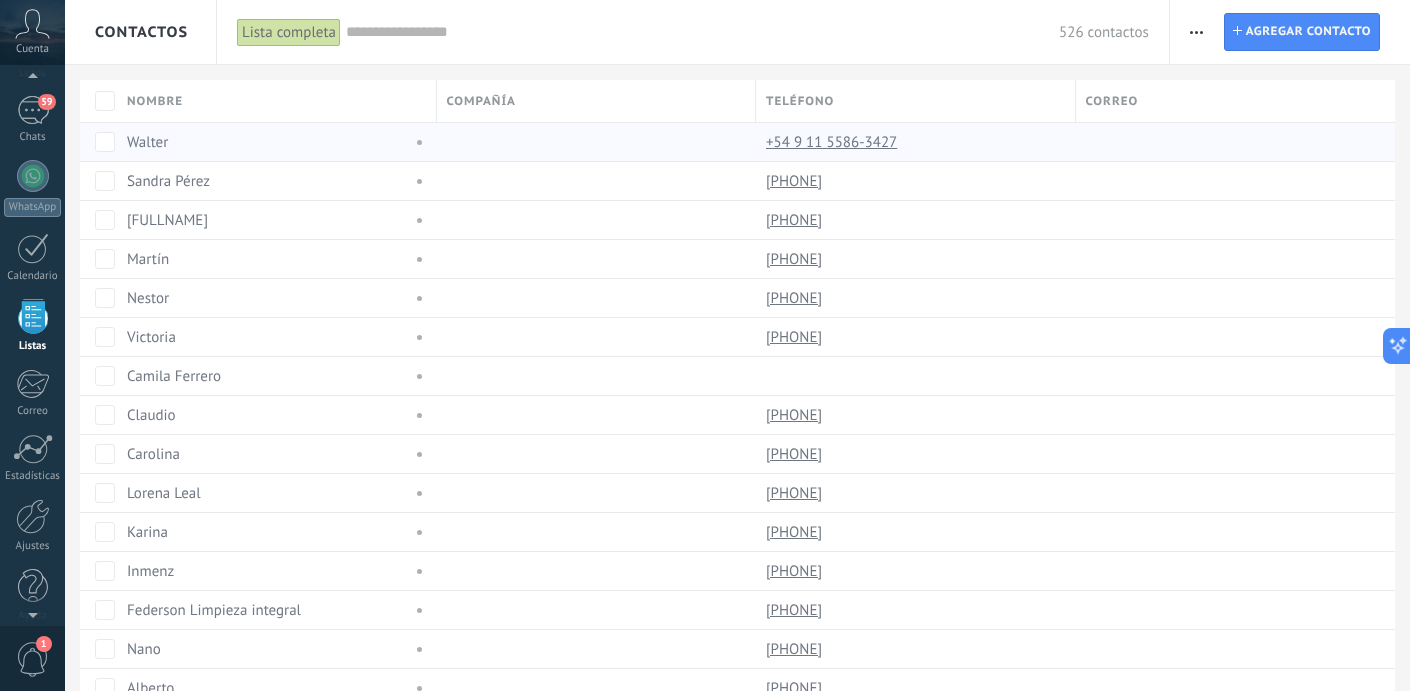 click at bounding box center (449, 142) 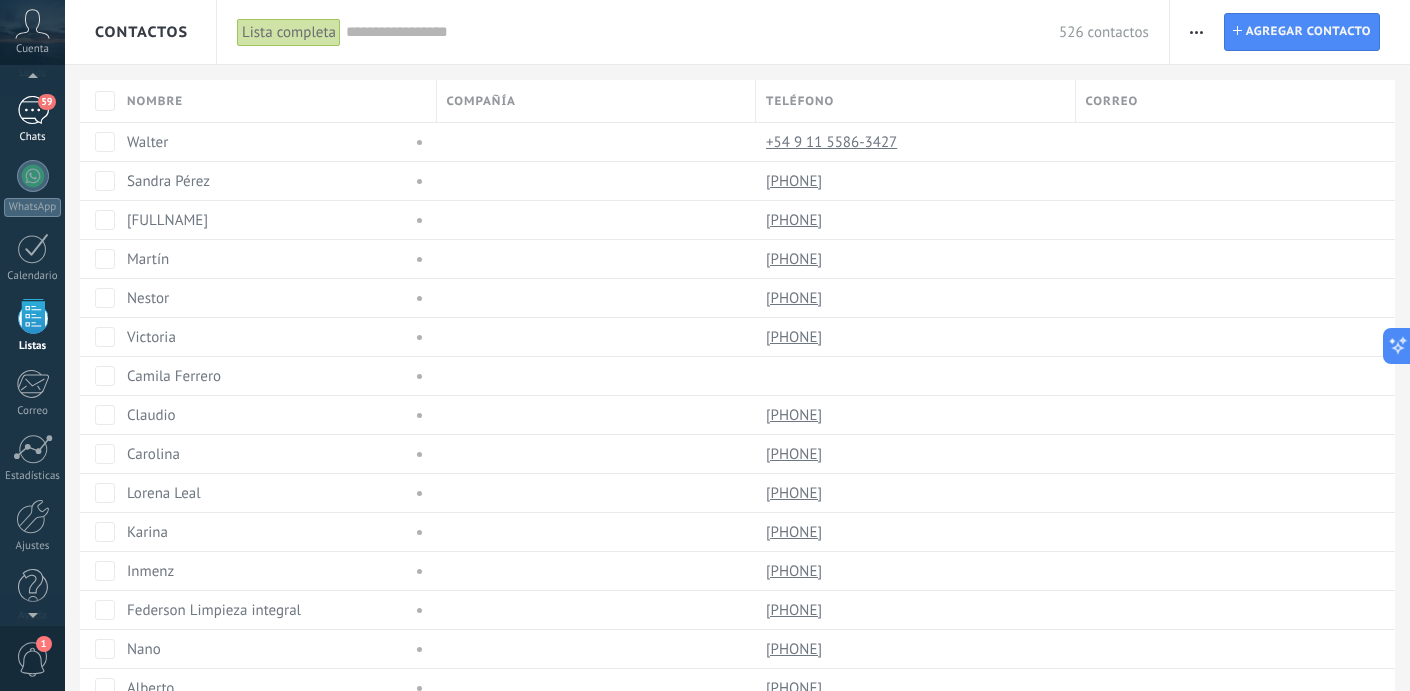 scroll, scrollTop: 0, scrollLeft: 0, axis: both 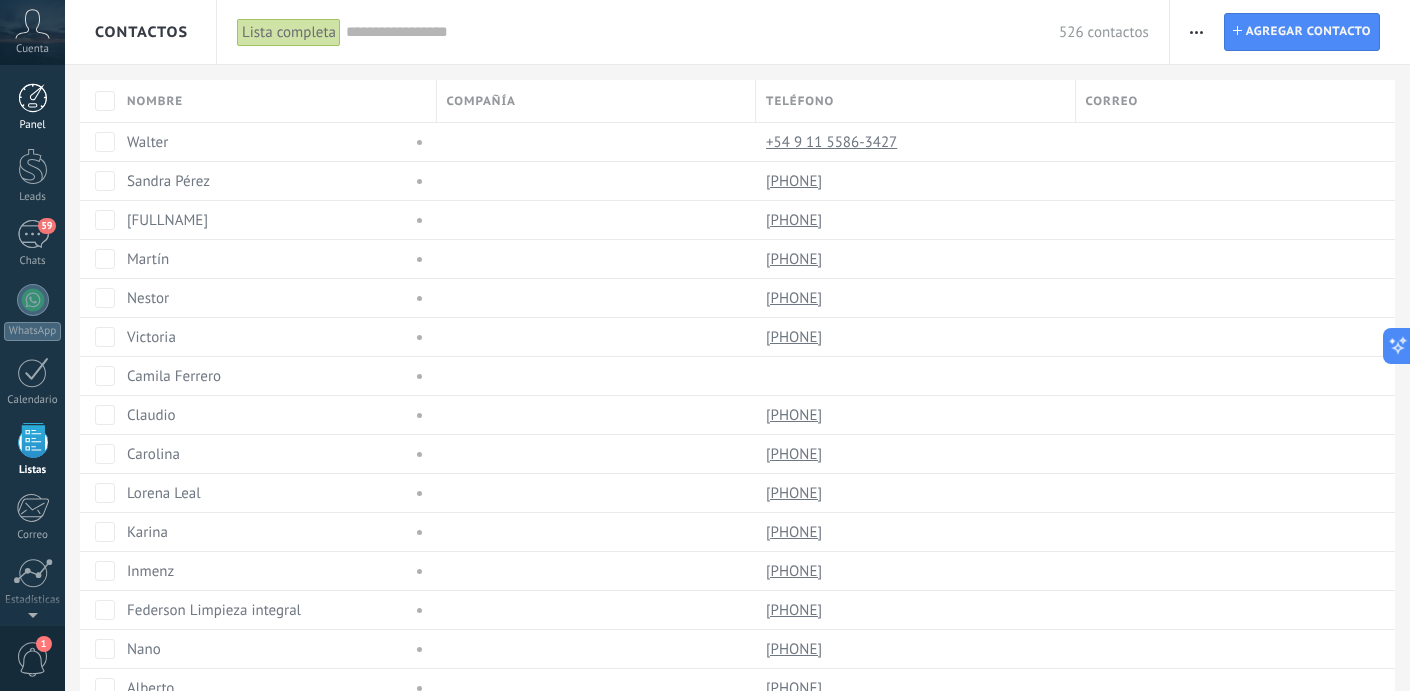 click at bounding box center (33, 98) 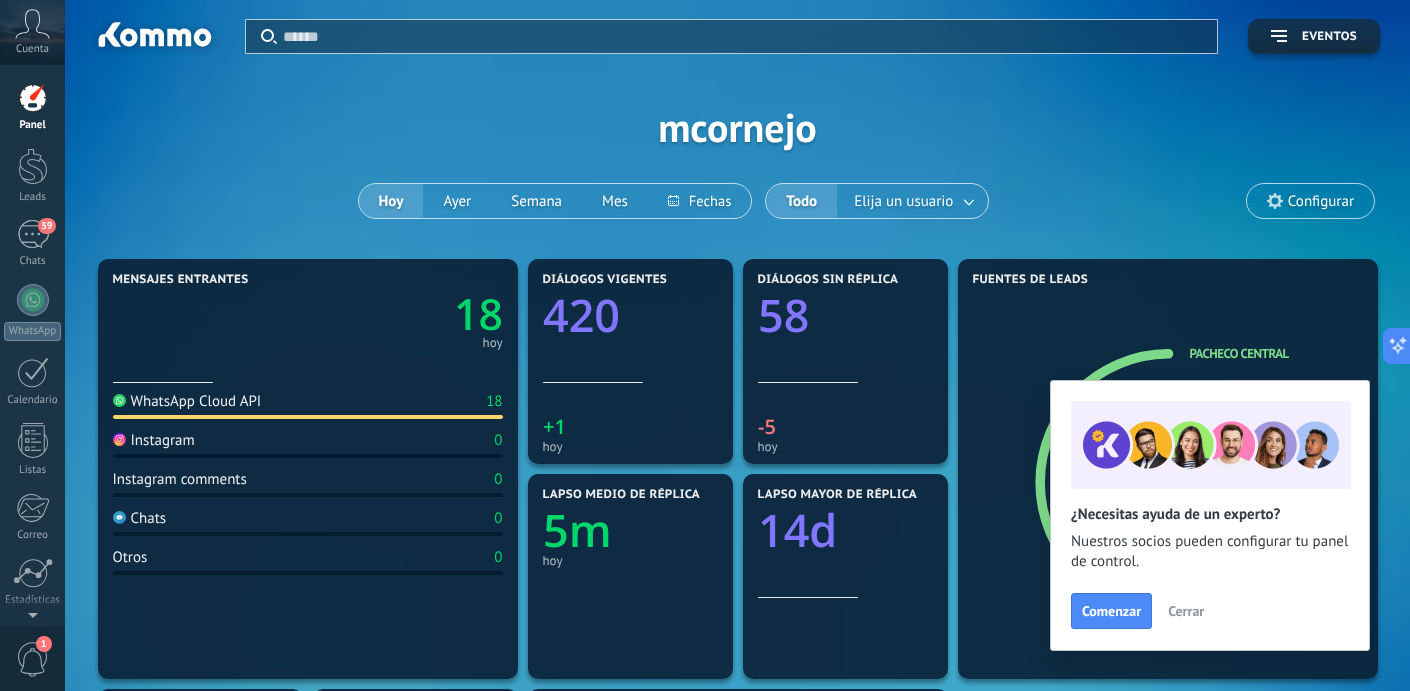 click on "Configurar" at bounding box center (1310, 201) 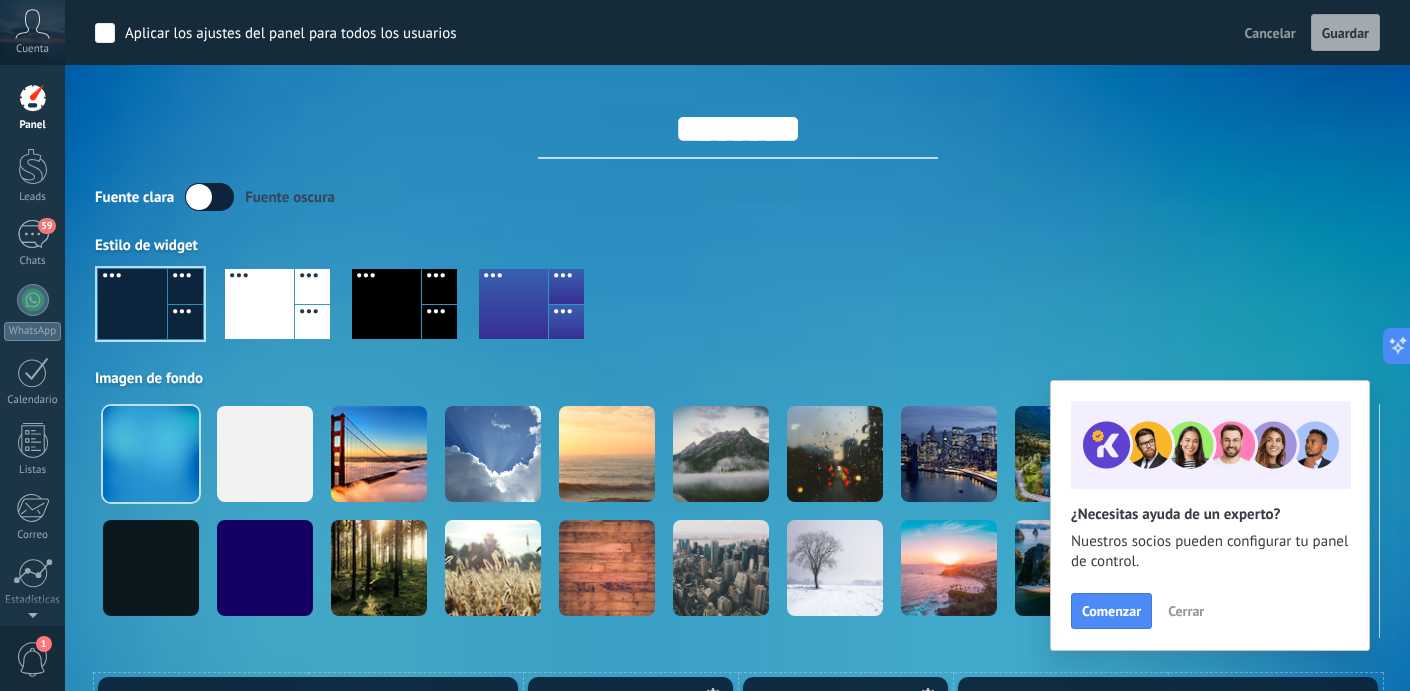 click on "Fuente clara Fuente oscura Estilo de widget Imagen de fondo" at bounding box center [737, 410] 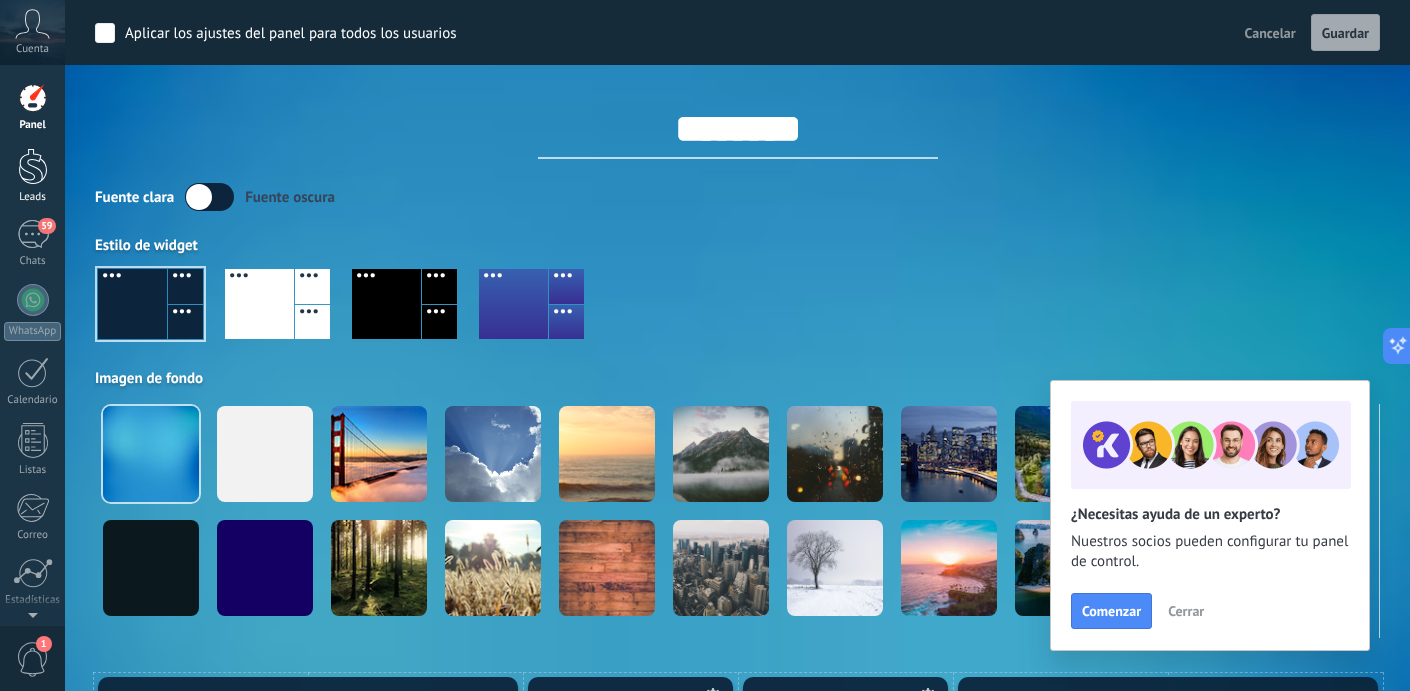 click at bounding box center [33, 166] 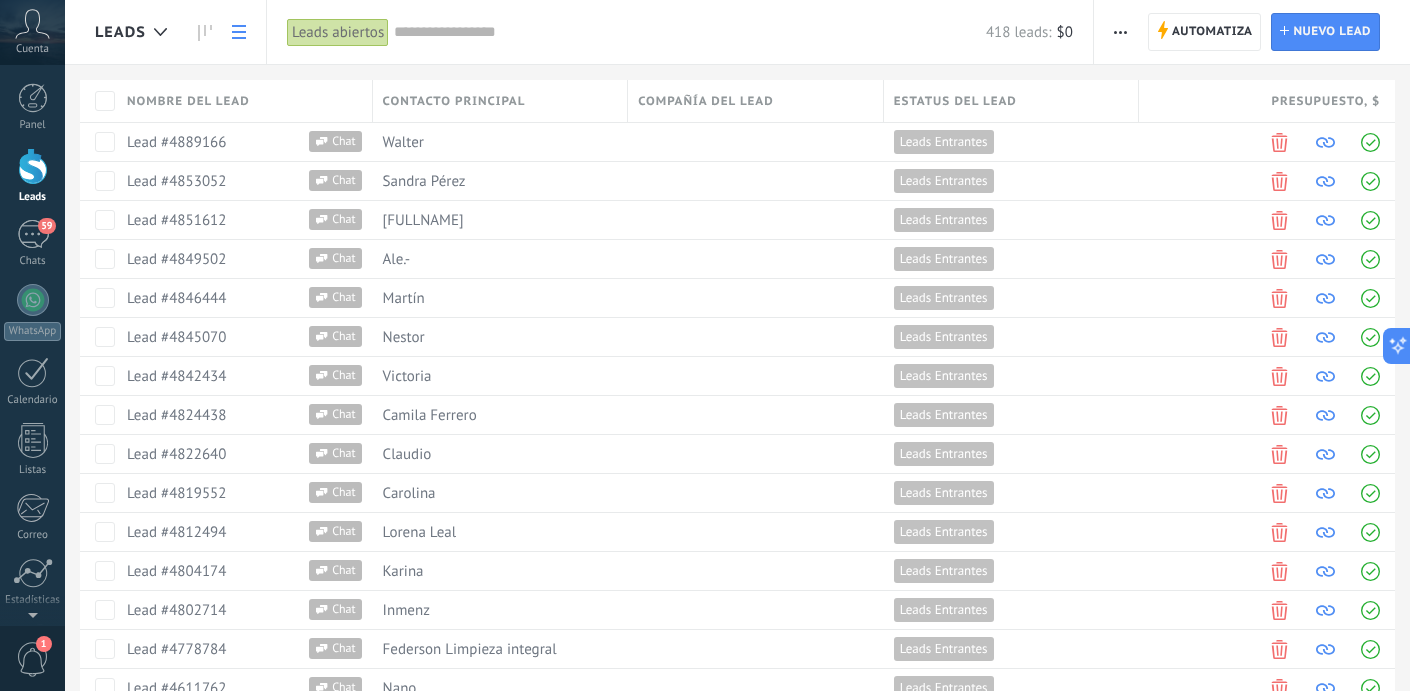 click 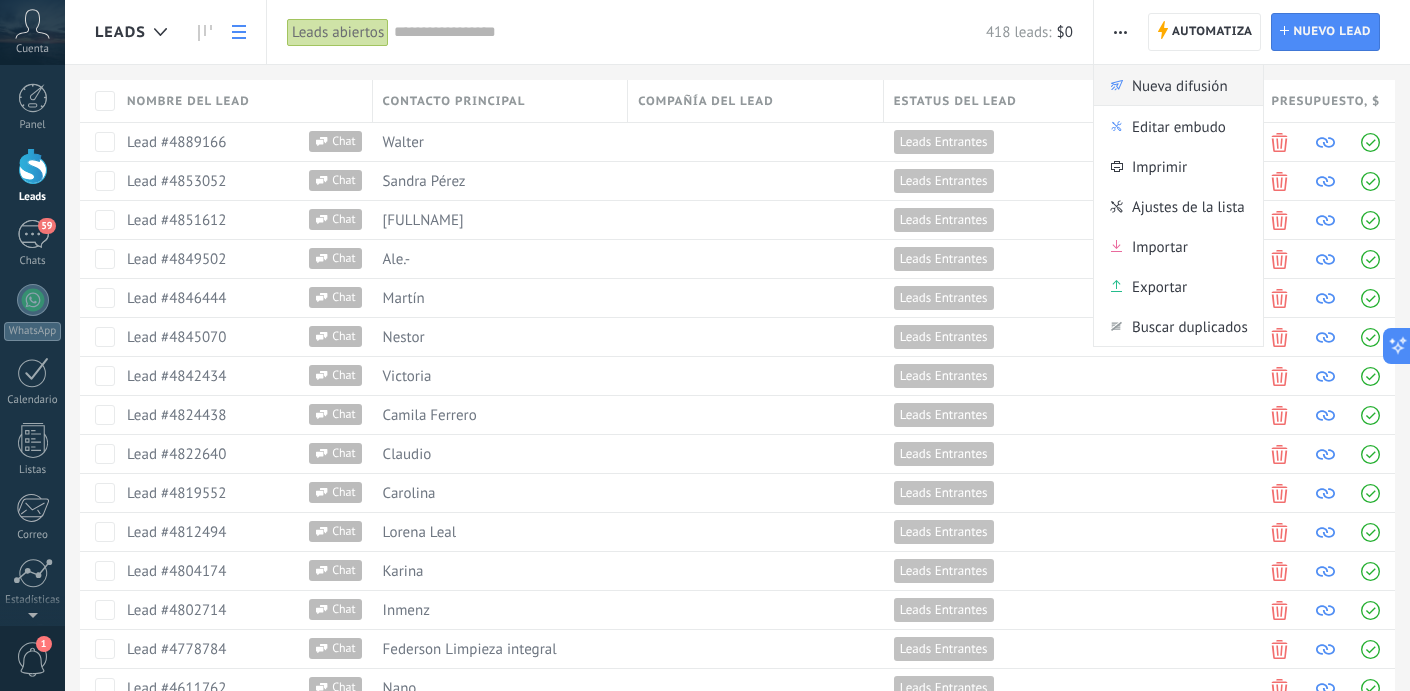 click on "Nueva difusión" at bounding box center [1180, 85] 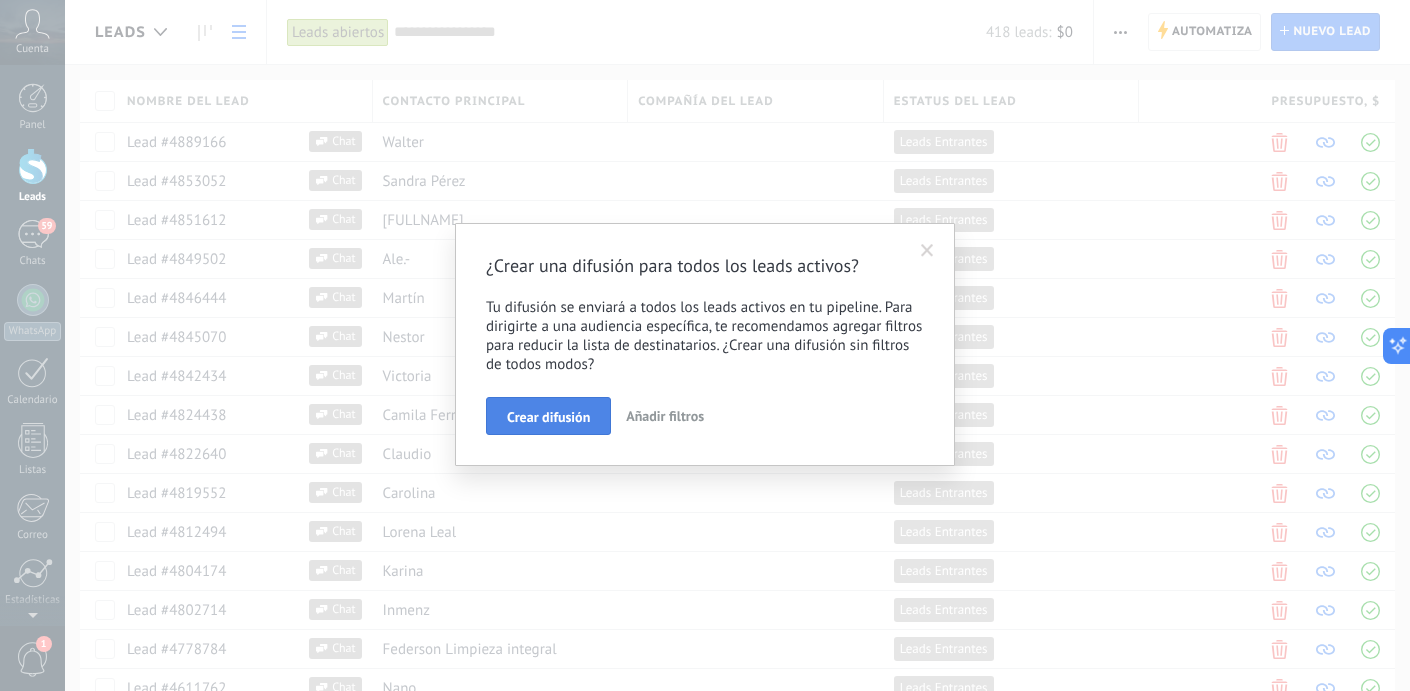 click on "Crear difusión" at bounding box center [548, 417] 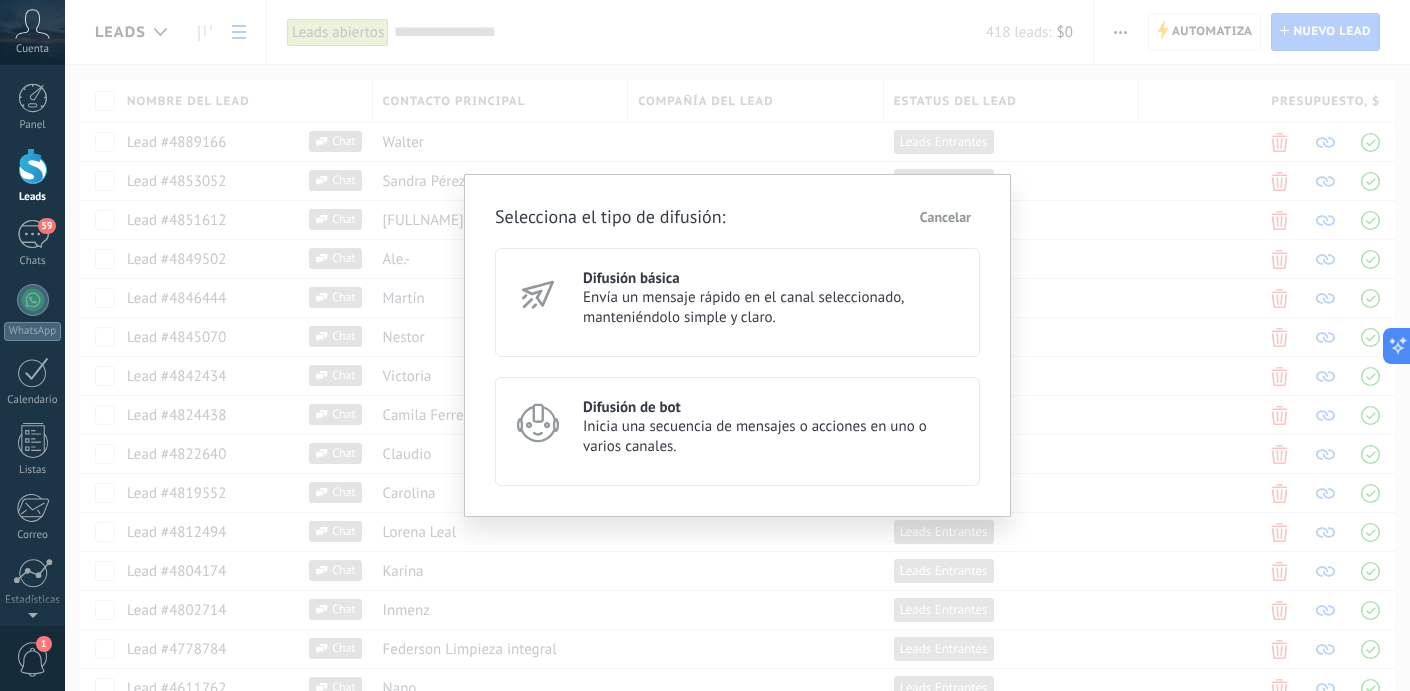 click on "Envía un mensaje rápido en el canal seleccionado, manteniéndolo simple y claro." at bounding box center (772, 308) 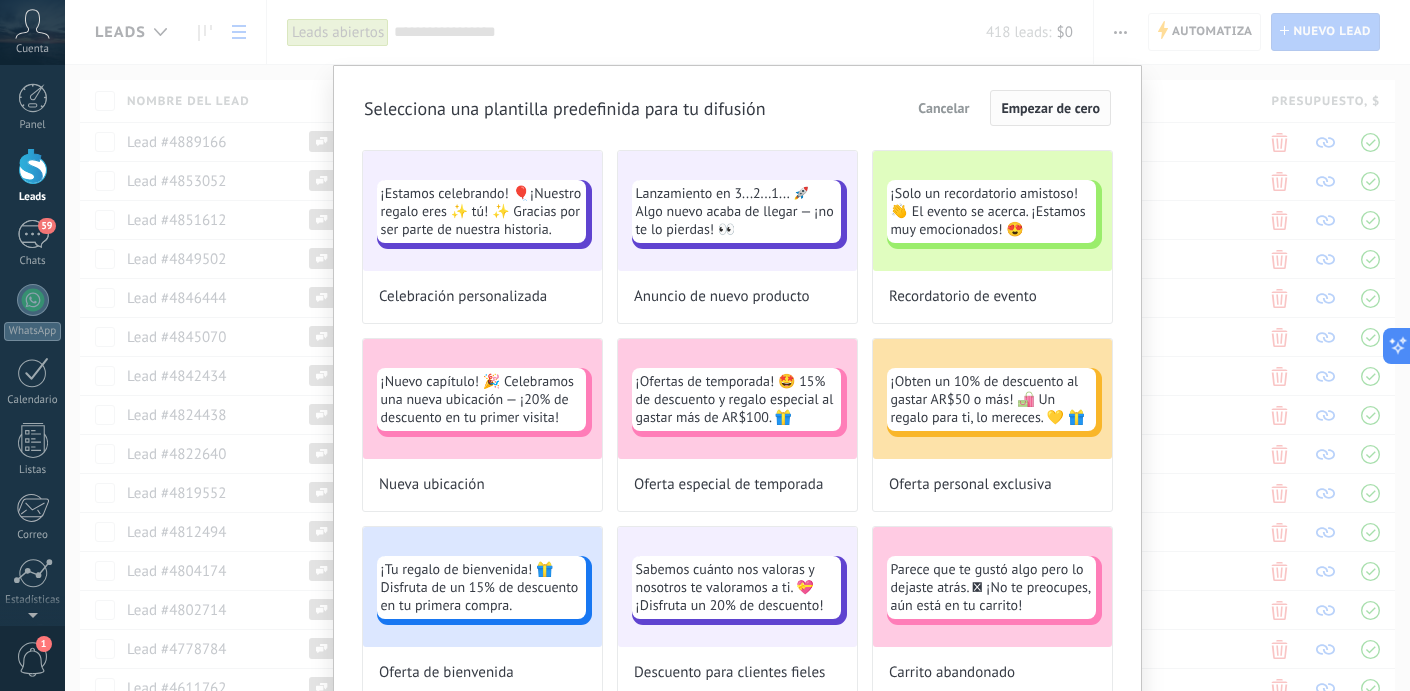 click on "Empezar de cero" at bounding box center [1050, 108] 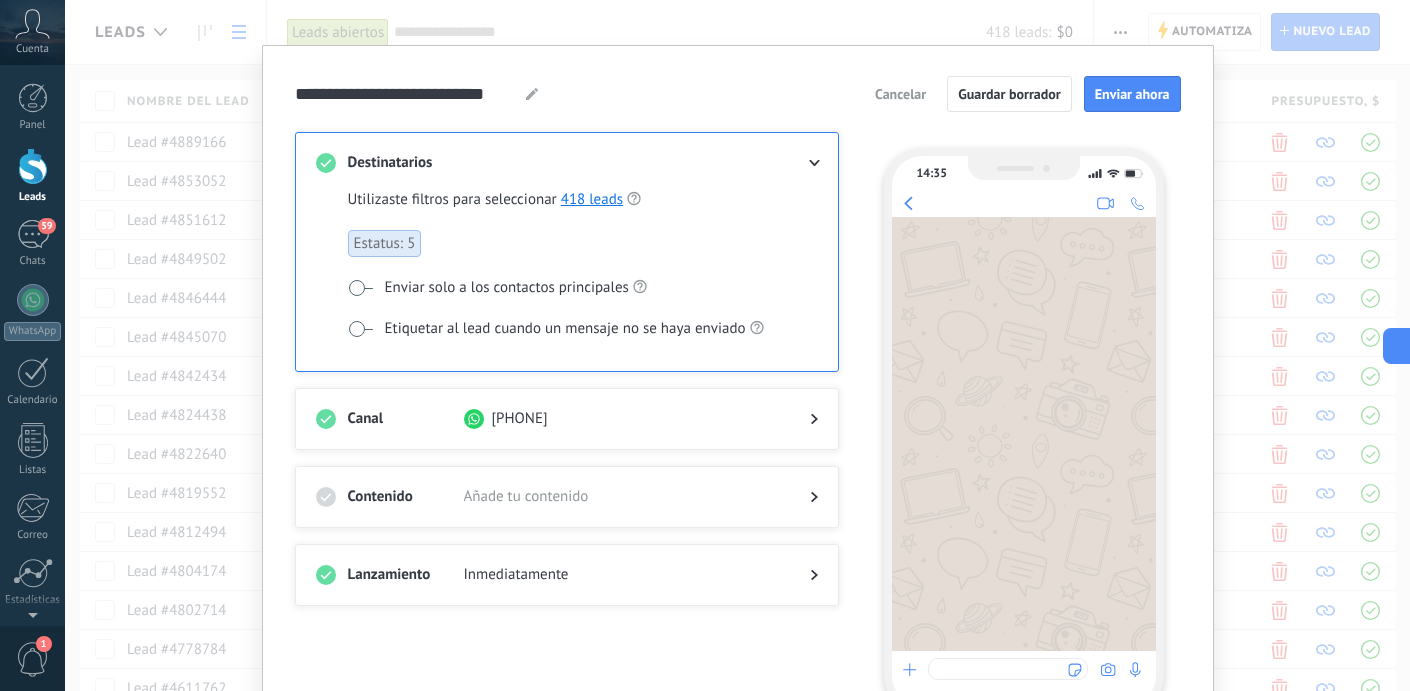 scroll, scrollTop: 23, scrollLeft: 0, axis: vertical 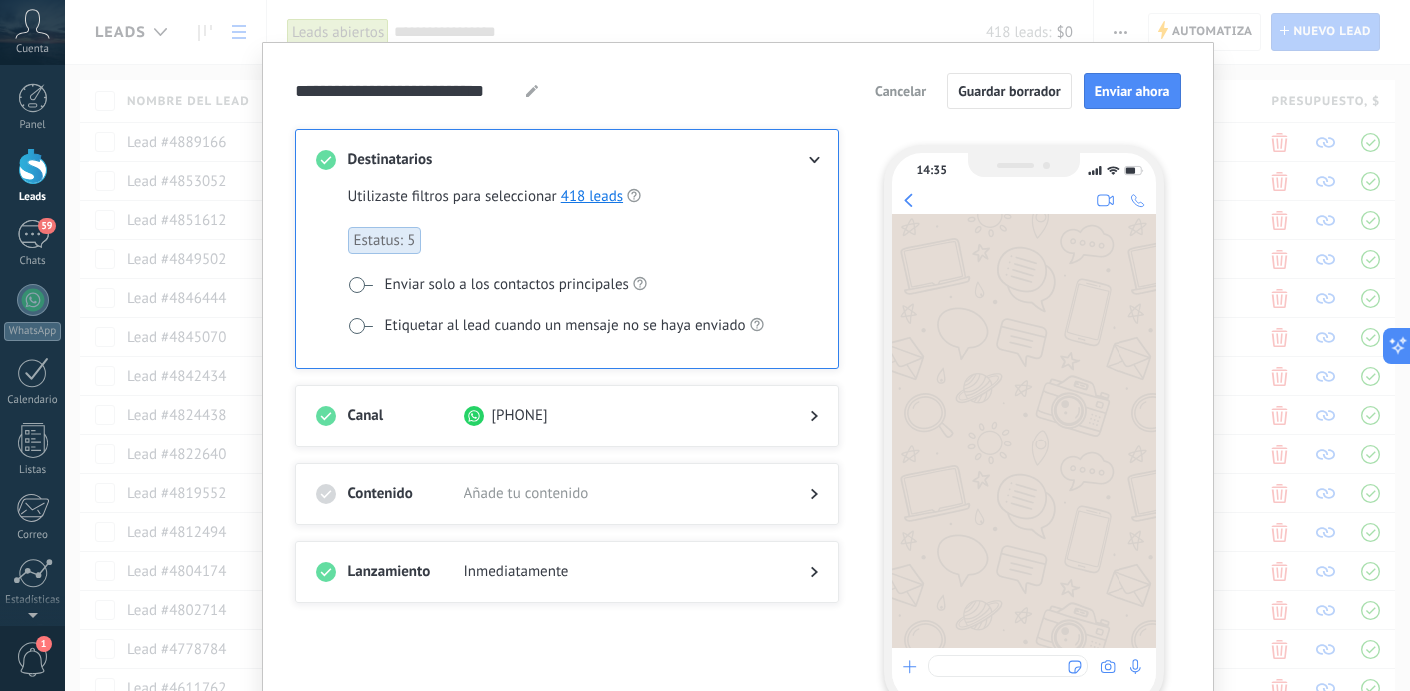 click on "Estatus: 5" at bounding box center (385, 240) 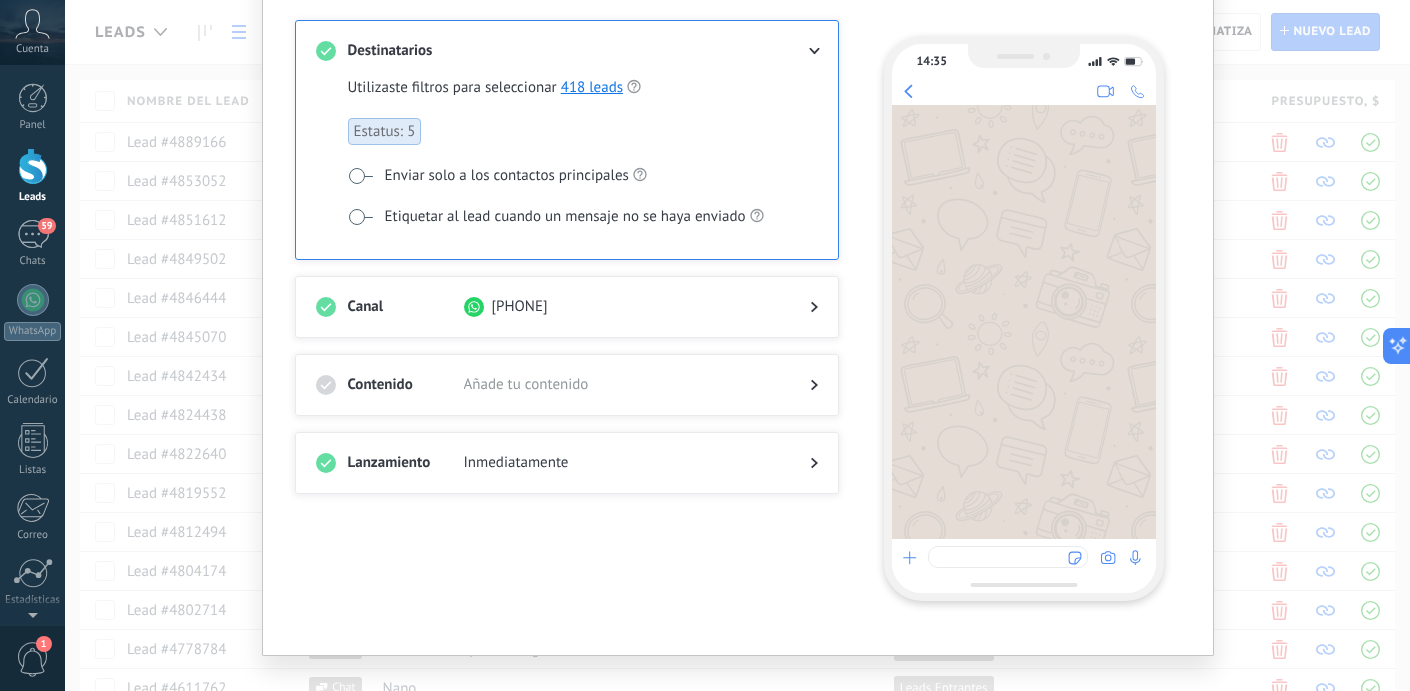scroll, scrollTop: 135, scrollLeft: 0, axis: vertical 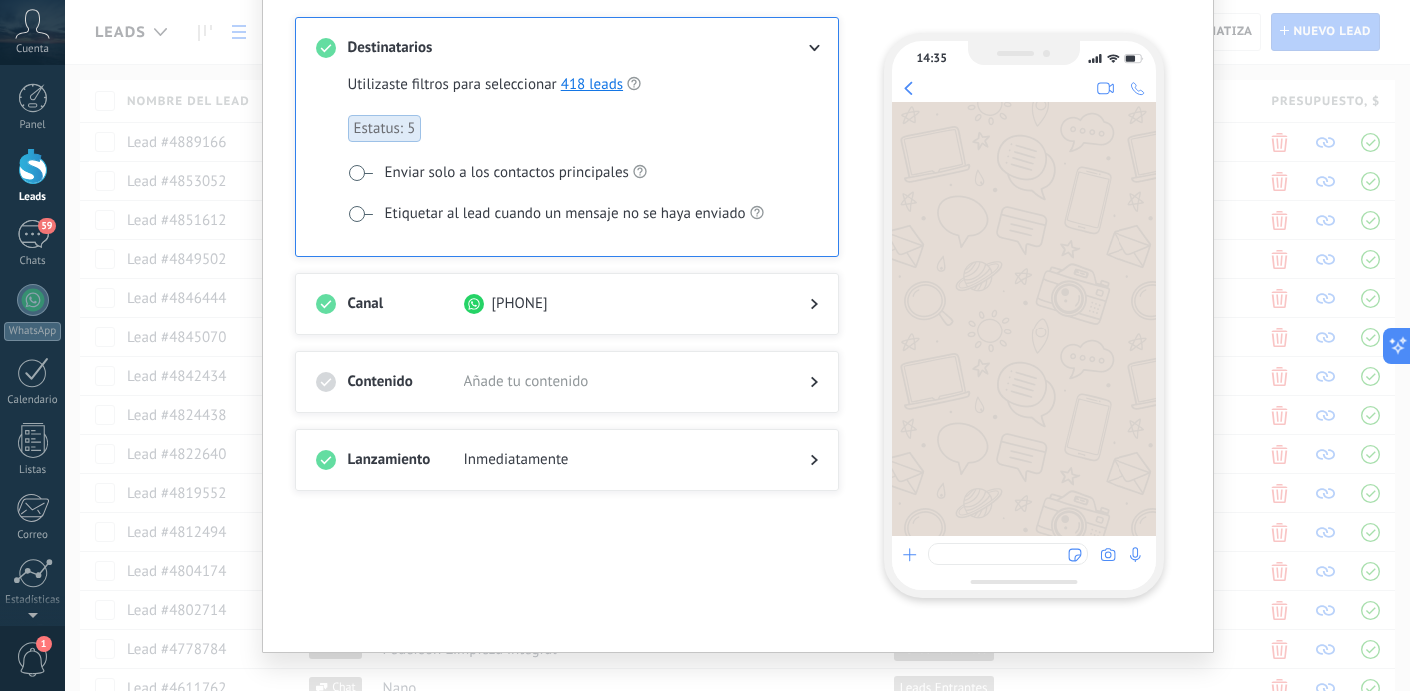 click 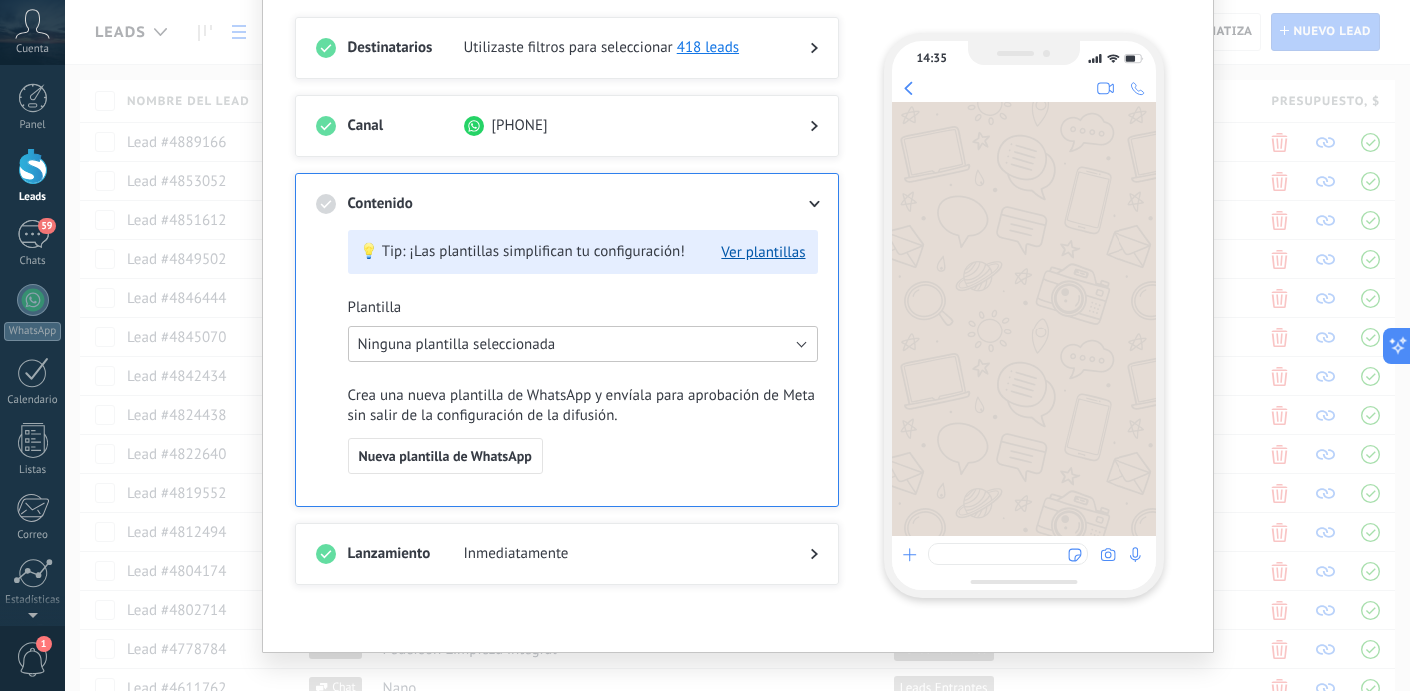 click on "Ninguna plantilla seleccionada" at bounding box center [583, 344] 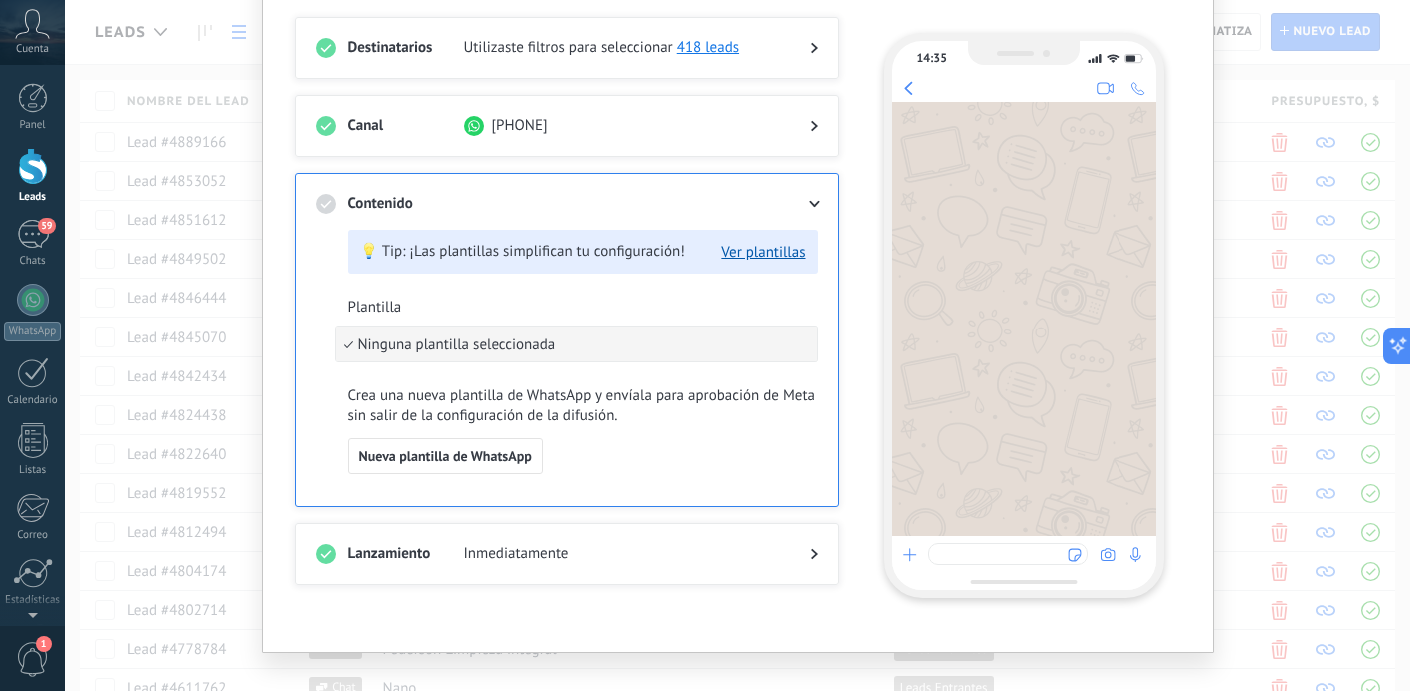 click on "Ninguna plantilla seleccionada" at bounding box center [573, 344] 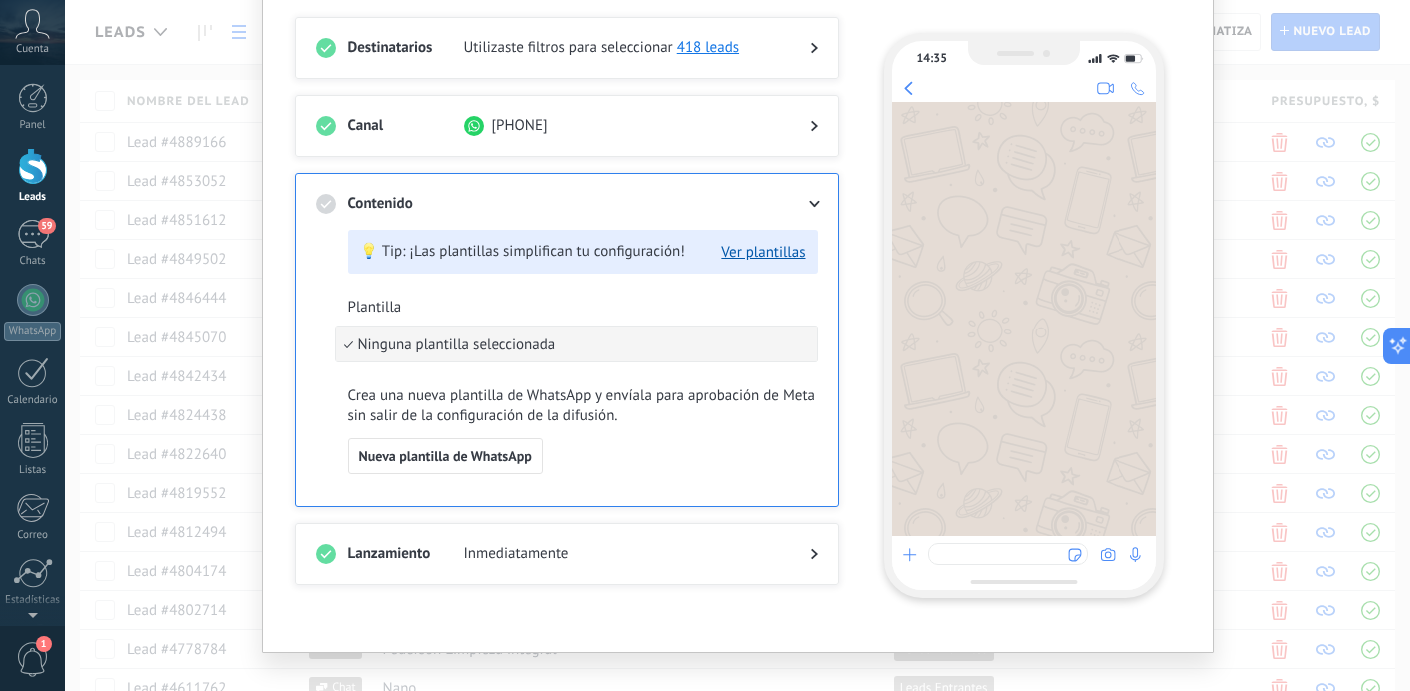 click on "Ninguna plantilla seleccionada" at bounding box center (573, 344) 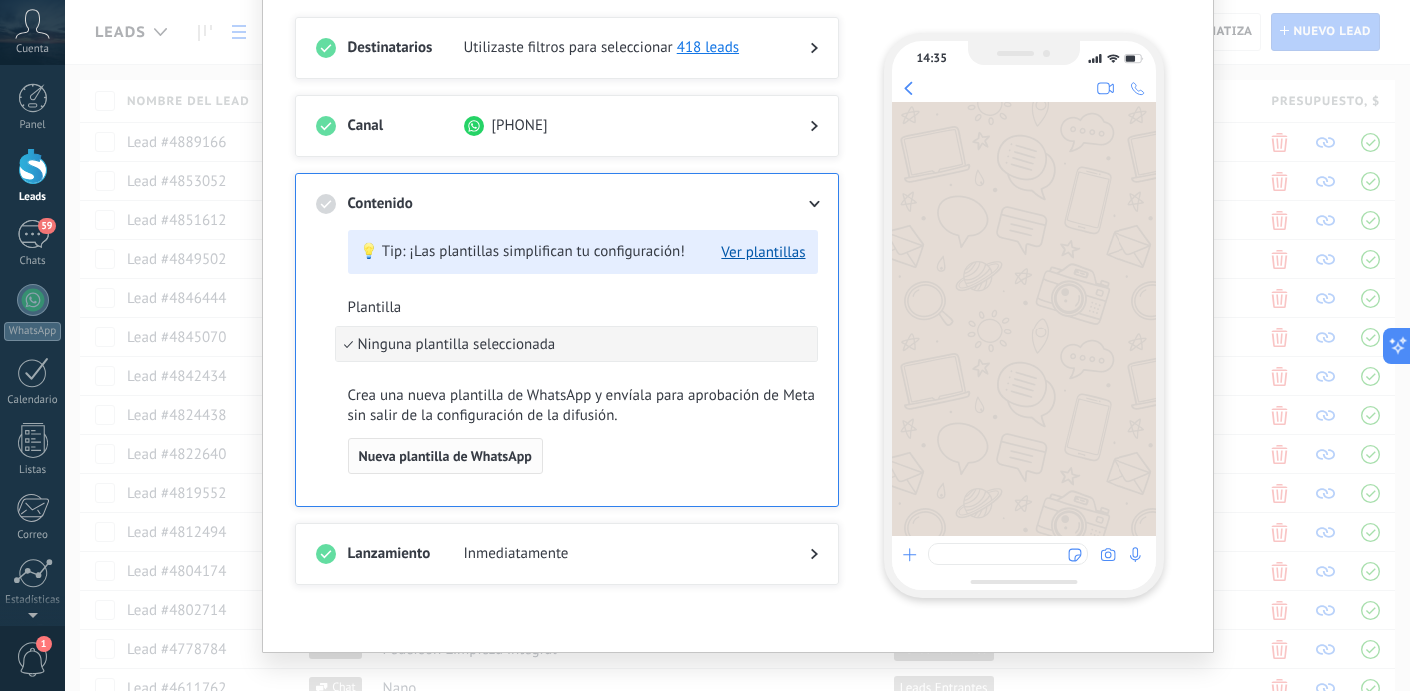 click on "Nueva plantilla de WhatsApp" at bounding box center [445, 456] 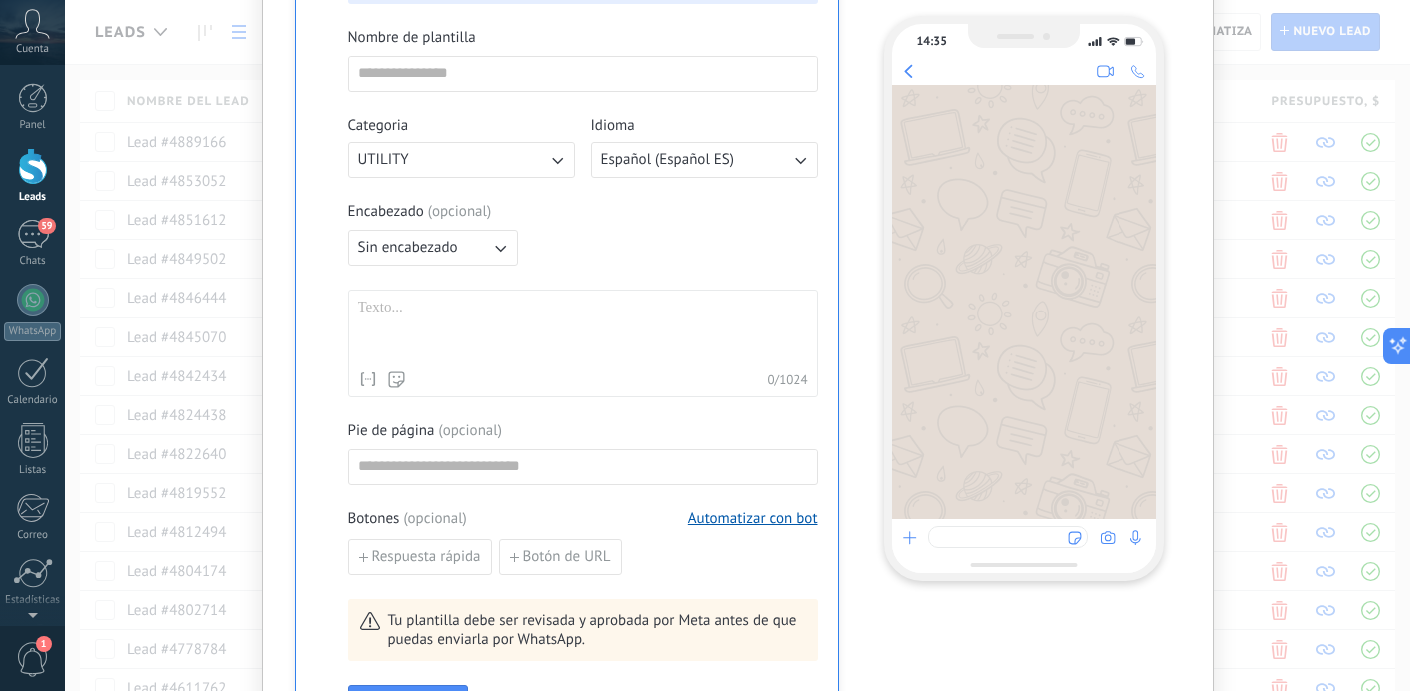 scroll, scrollTop: 379, scrollLeft: 0, axis: vertical 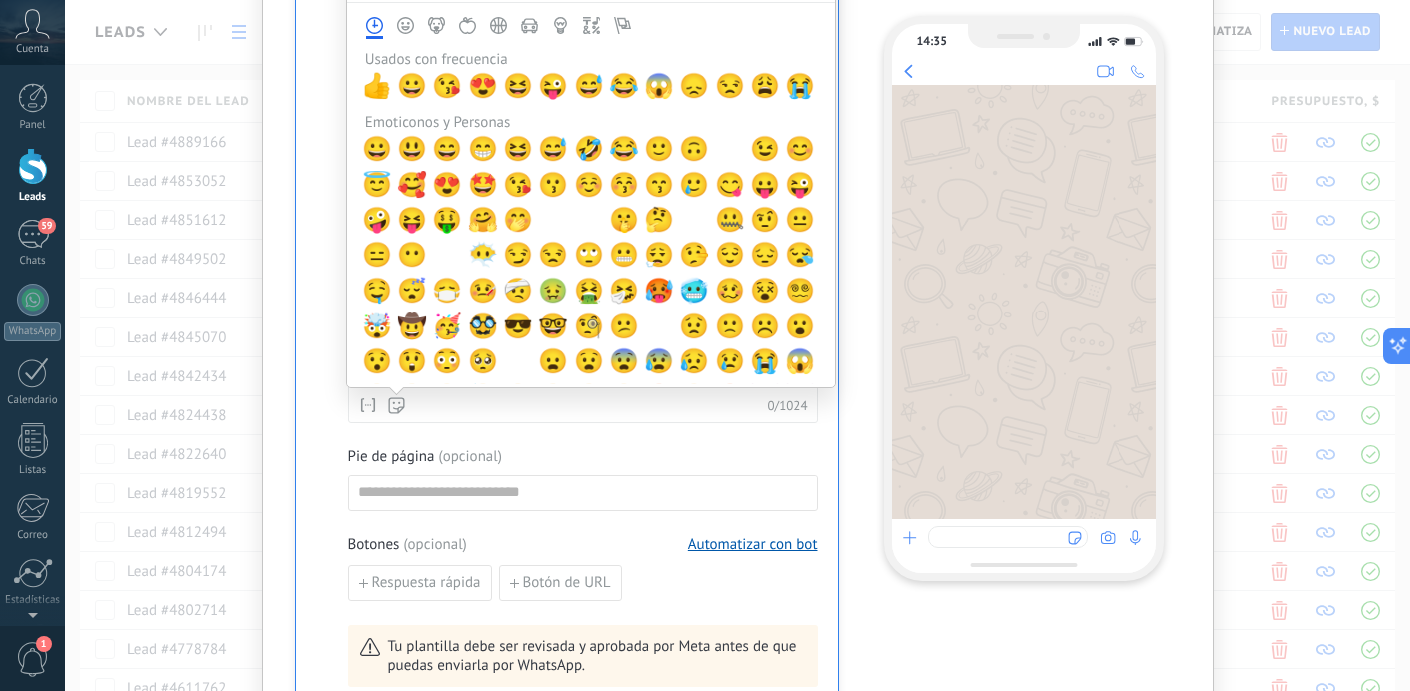 click 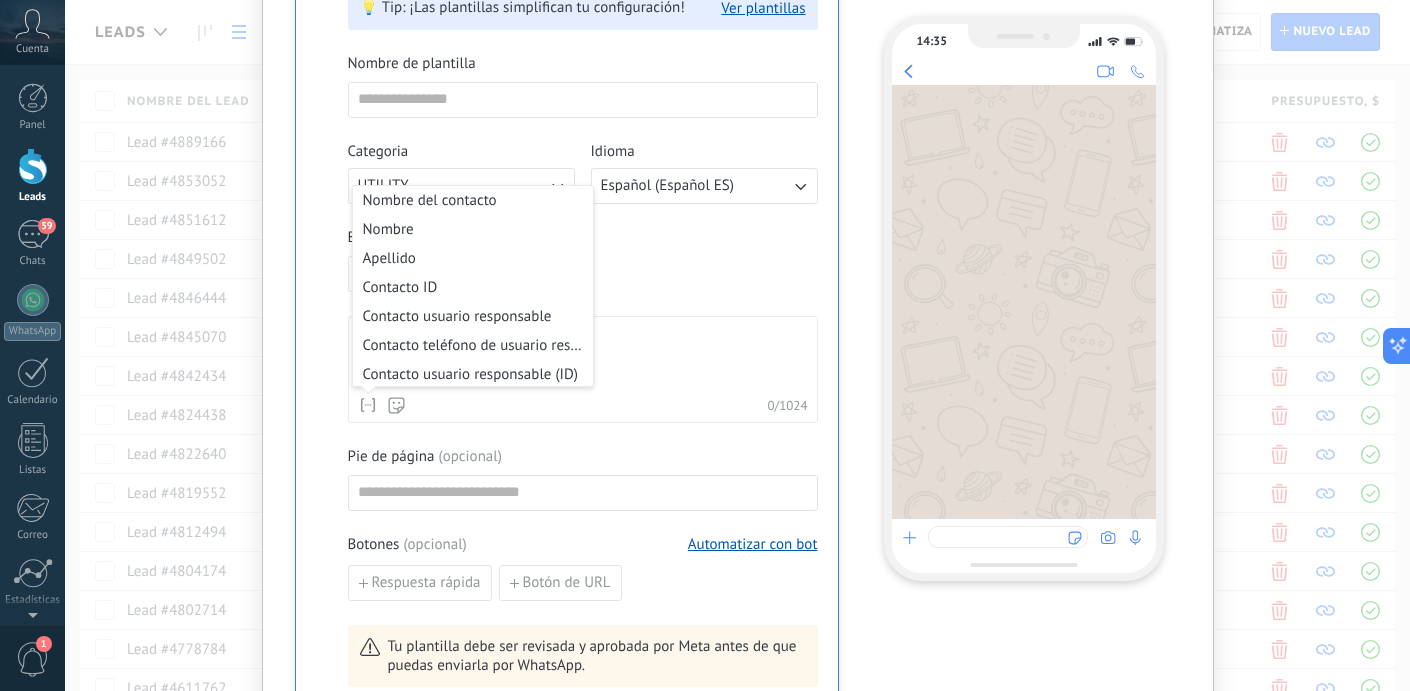 click 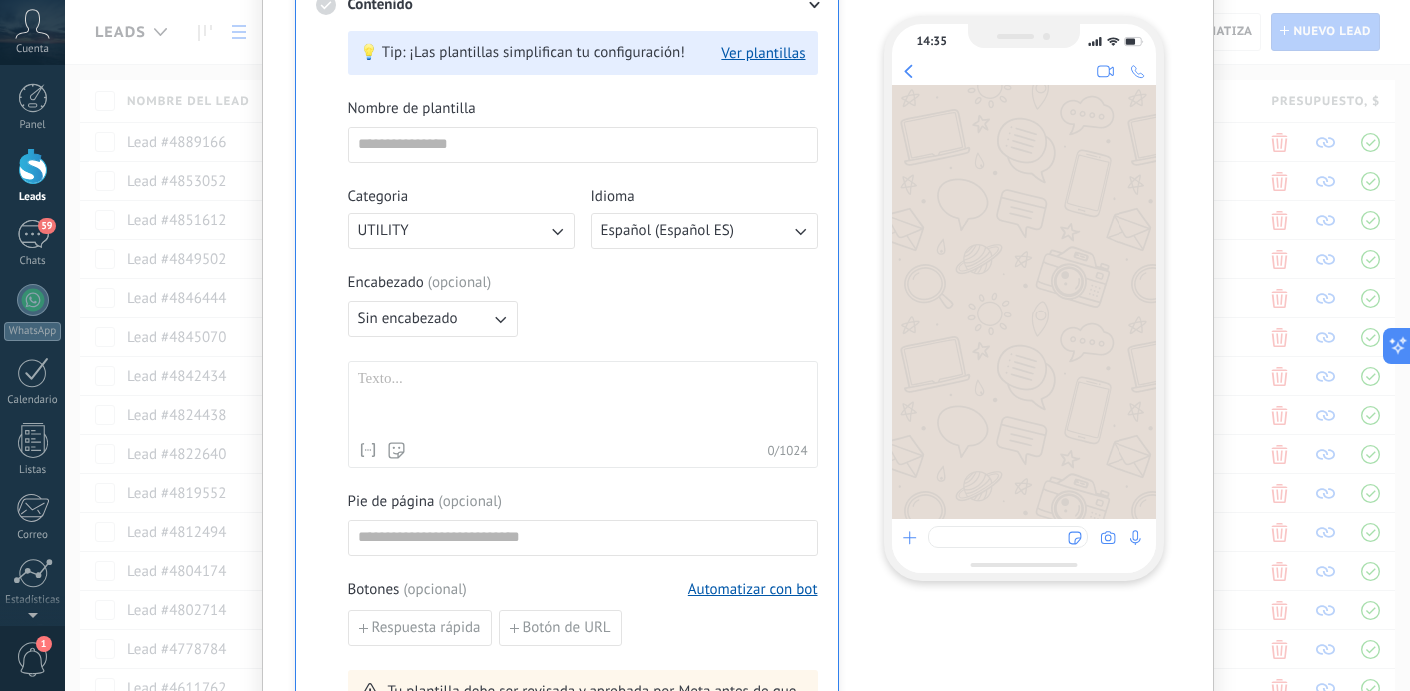 scroll, scrollTop: 0, scrollLeft: 0, axis: both 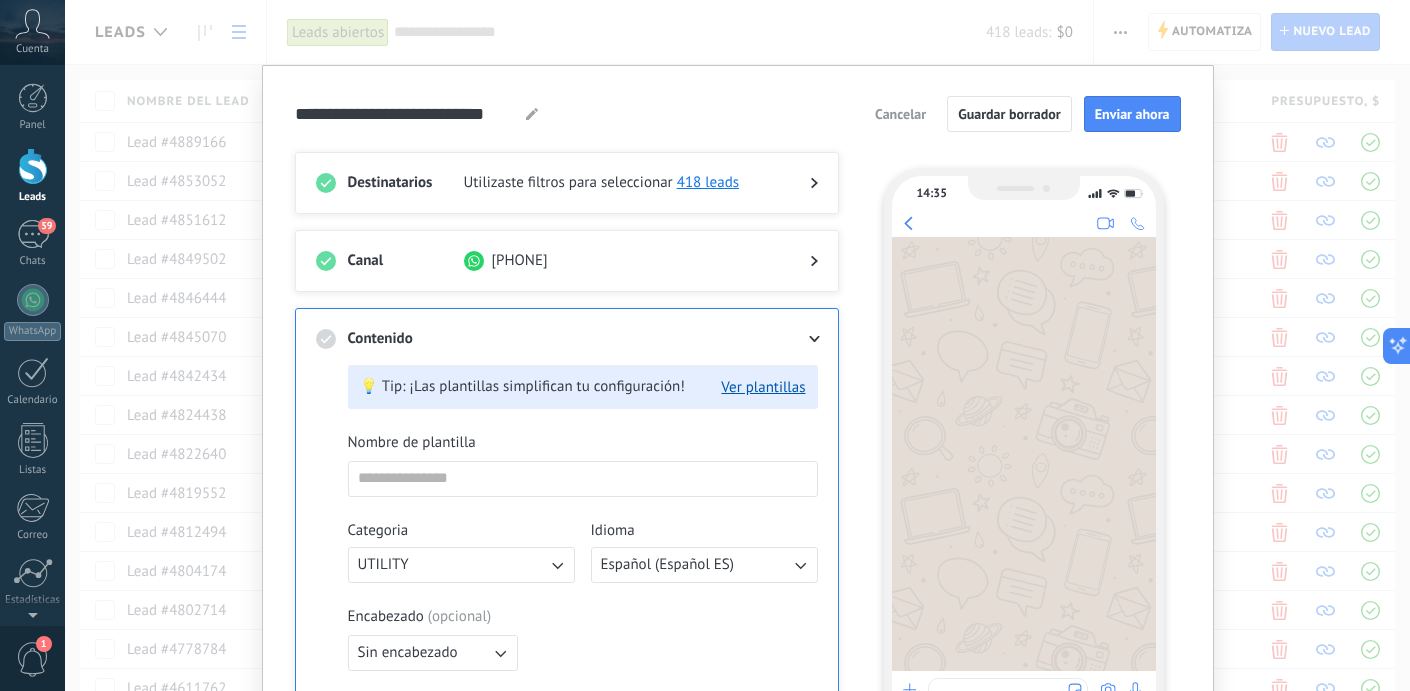 click at bounding box center [798, 339] 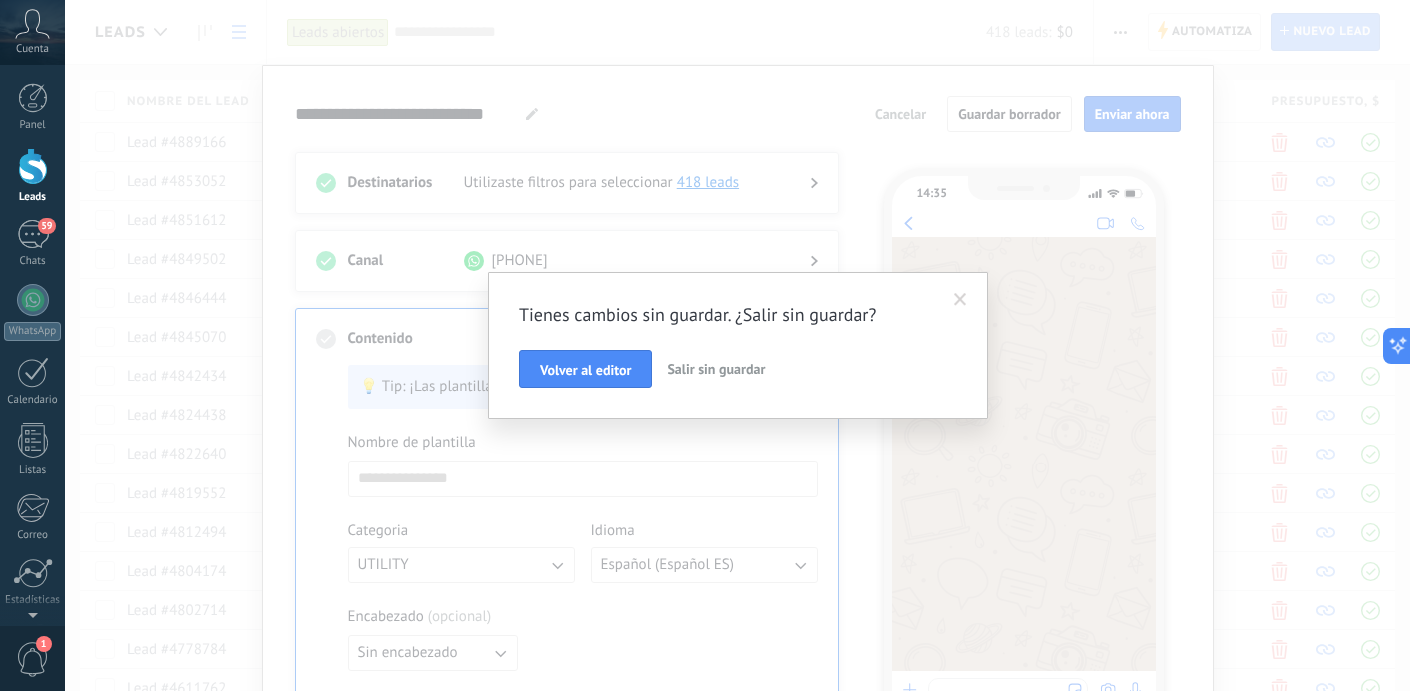 click on "Salir sin guardar" at bounding box center [716, 369] 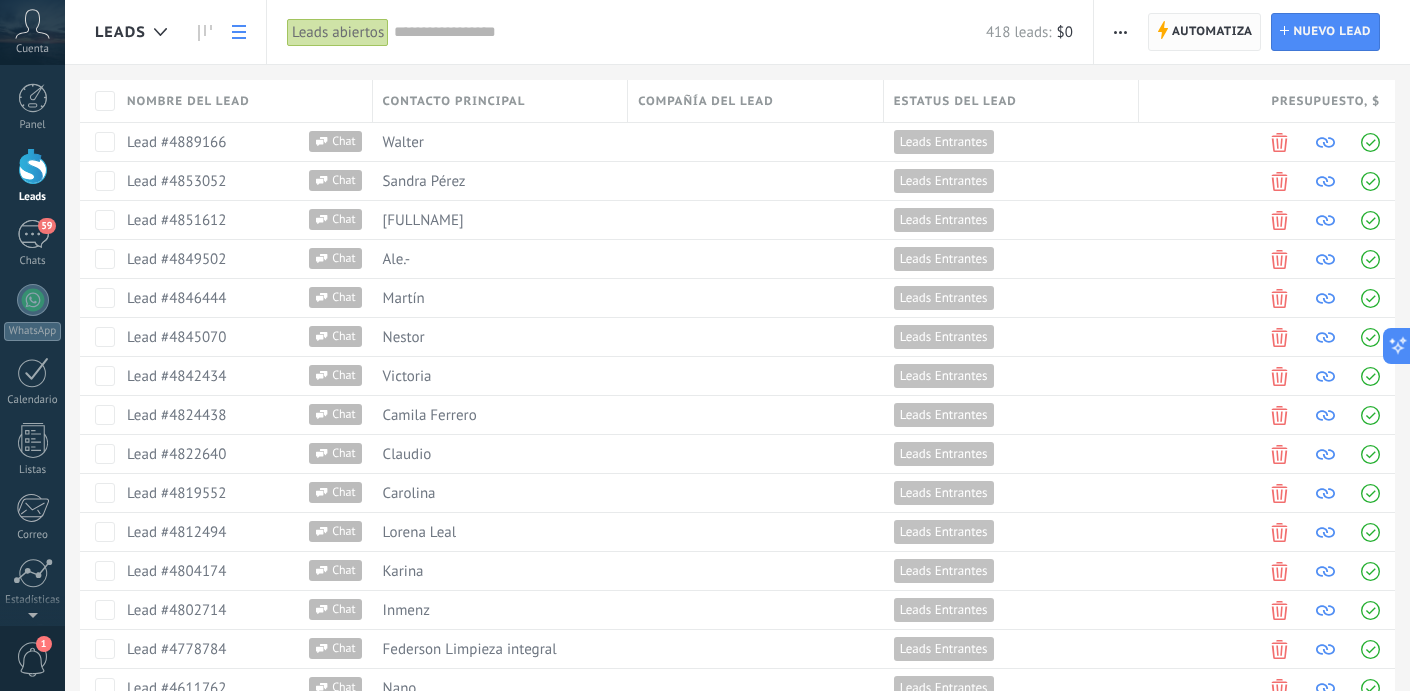 click on "Automatiza" at bounding box center (1212, 32) 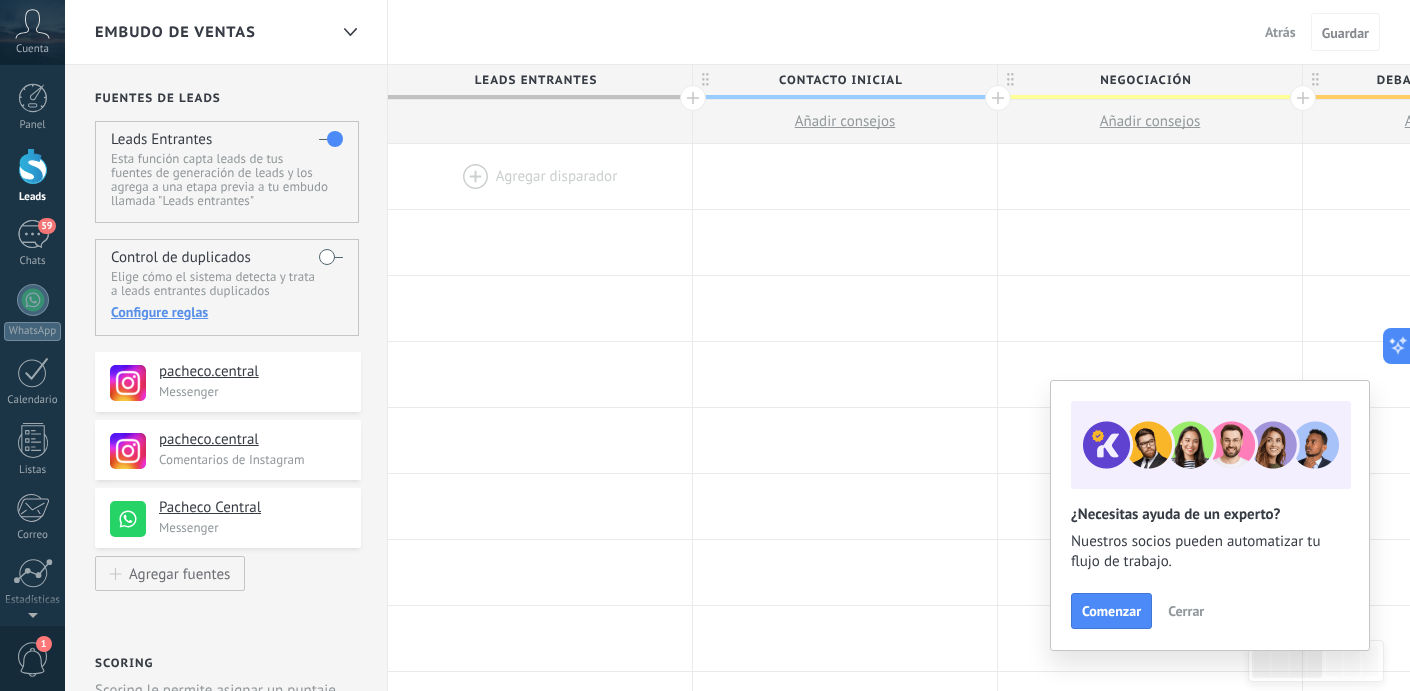 click on "Cerrar" at bounding box center (1186, 611) 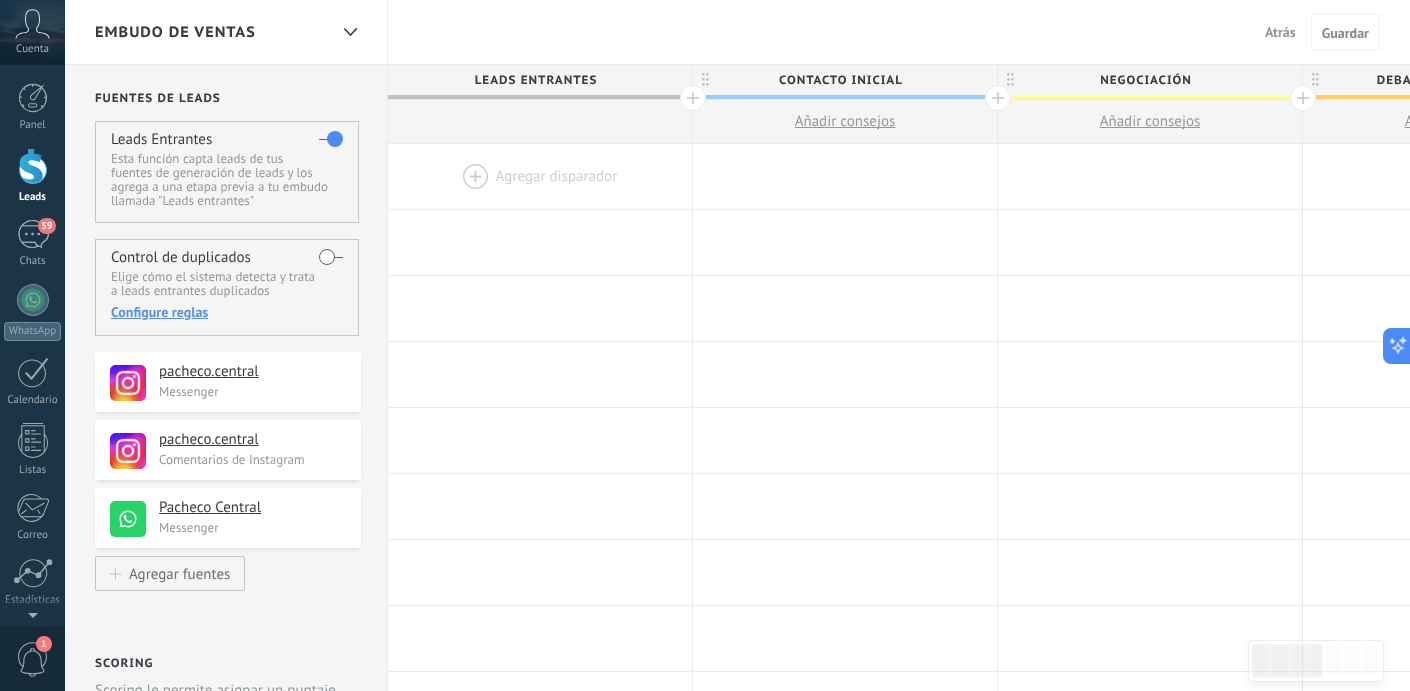 click at bounding box center [540, 176] 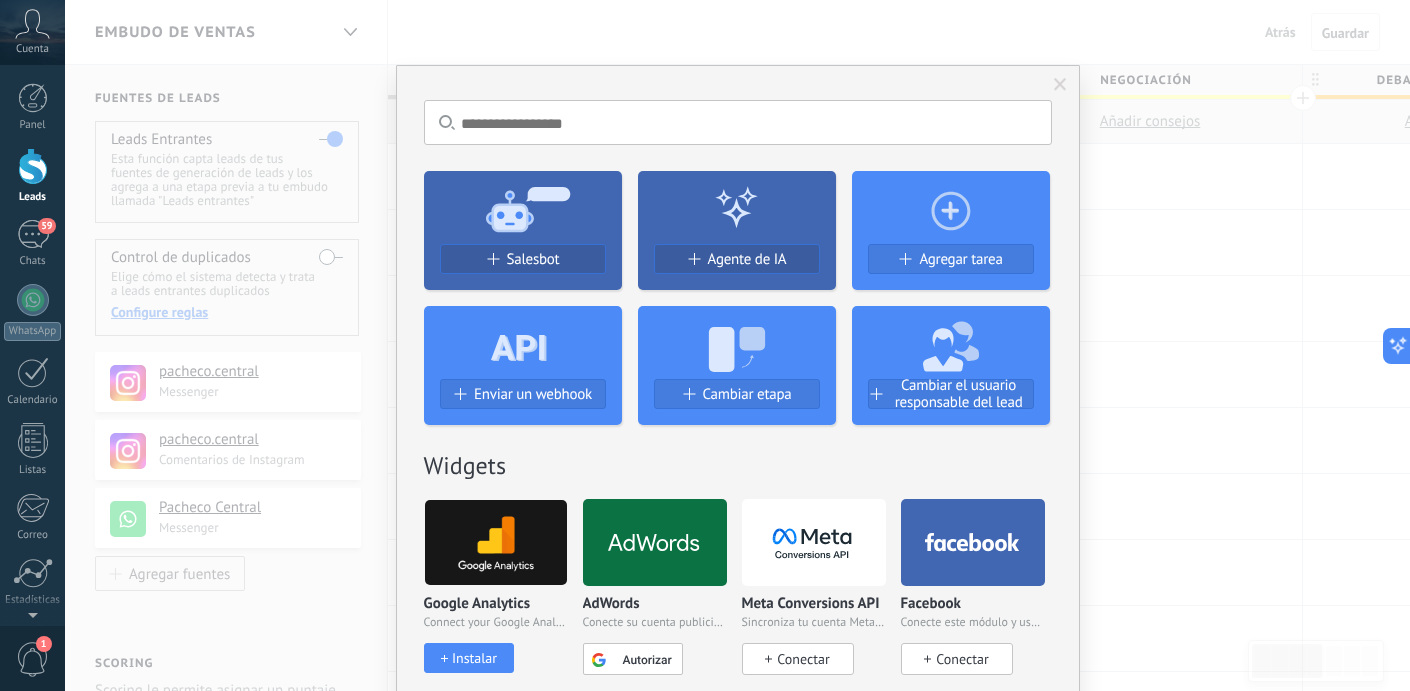 scroll, scrollTop: 40, scrollLeft: 0, axis: vertical 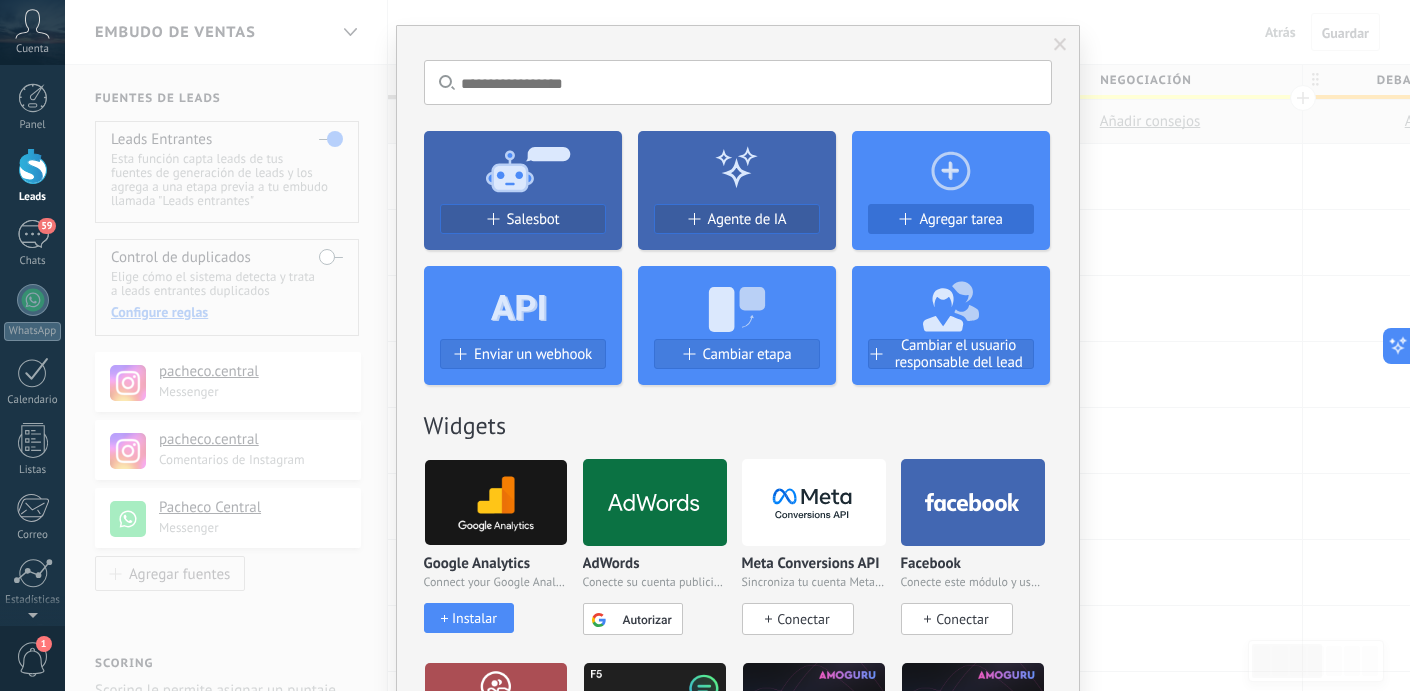 click on "Agregar tarea" at bounding box center (960, 219) 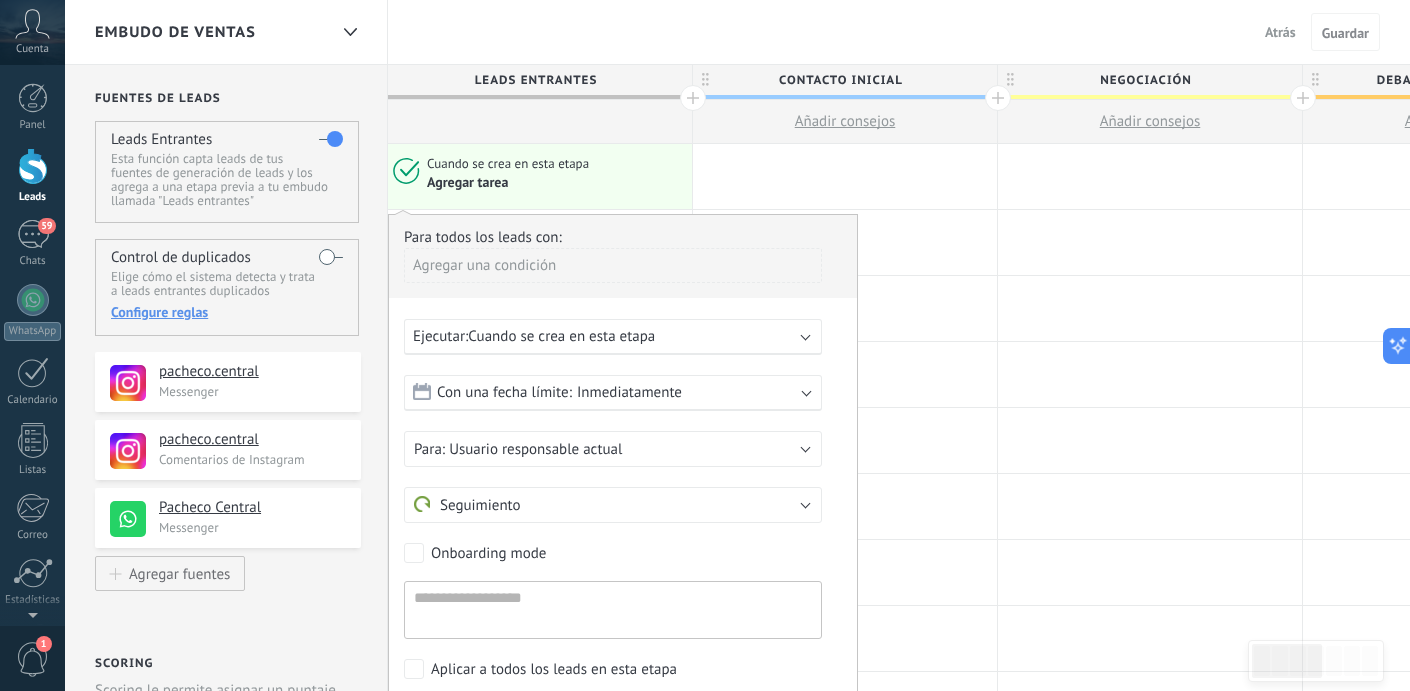 scroll, scrollTop: 0, scrollLeft: 0, axis: both 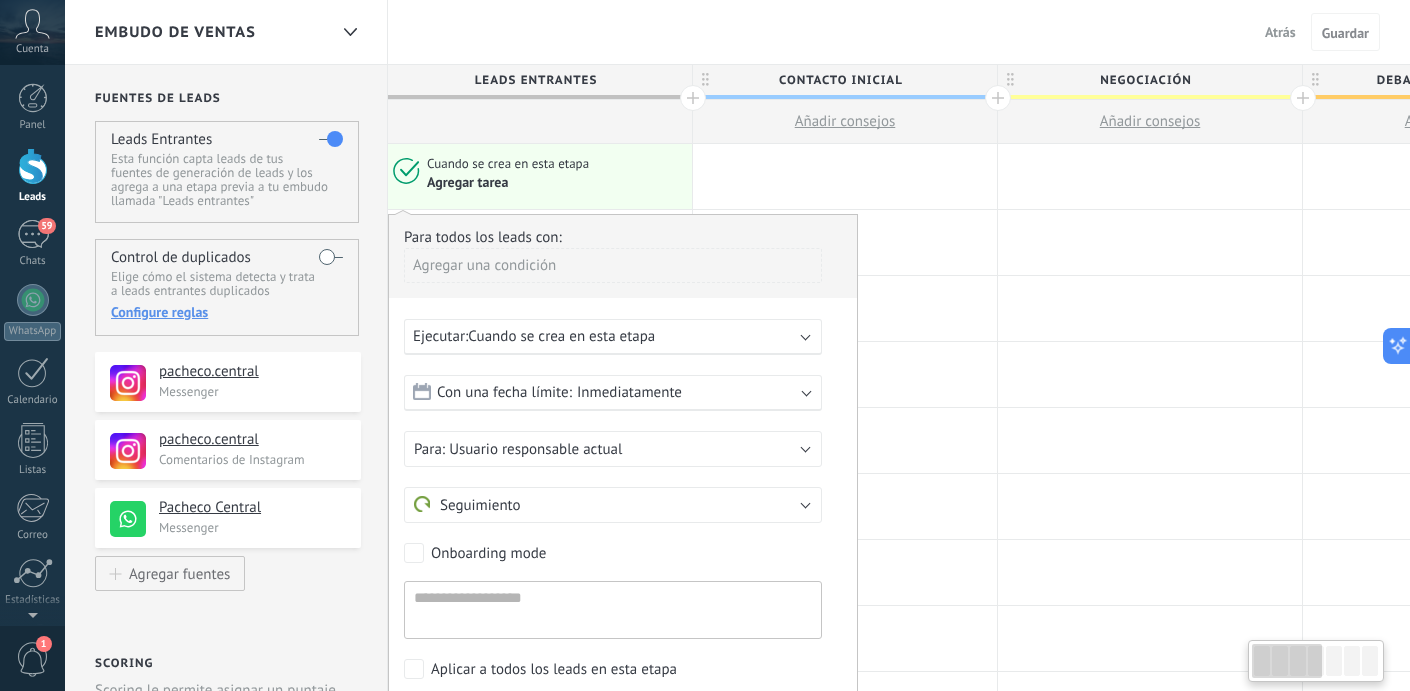 click on "Cuando se crea en esta etapa" at bounding box center [561, 336] 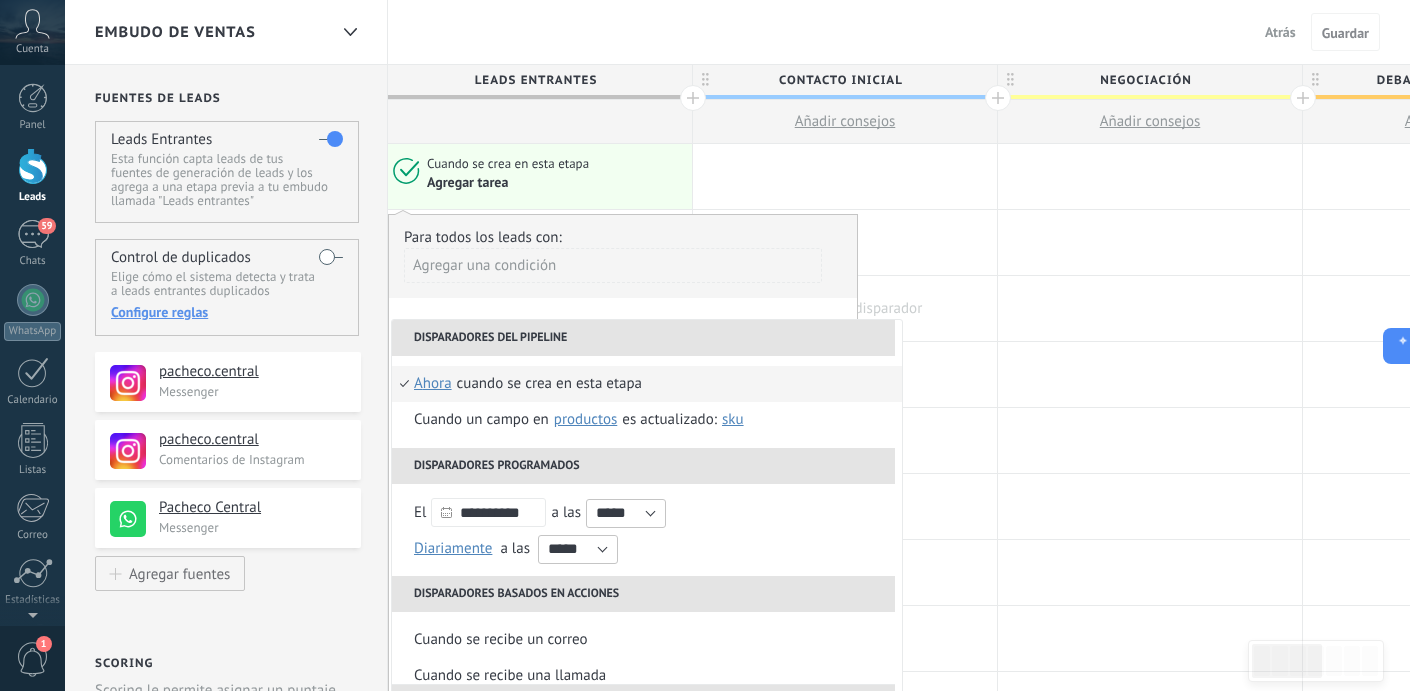 click at bounding box center (845, 308) 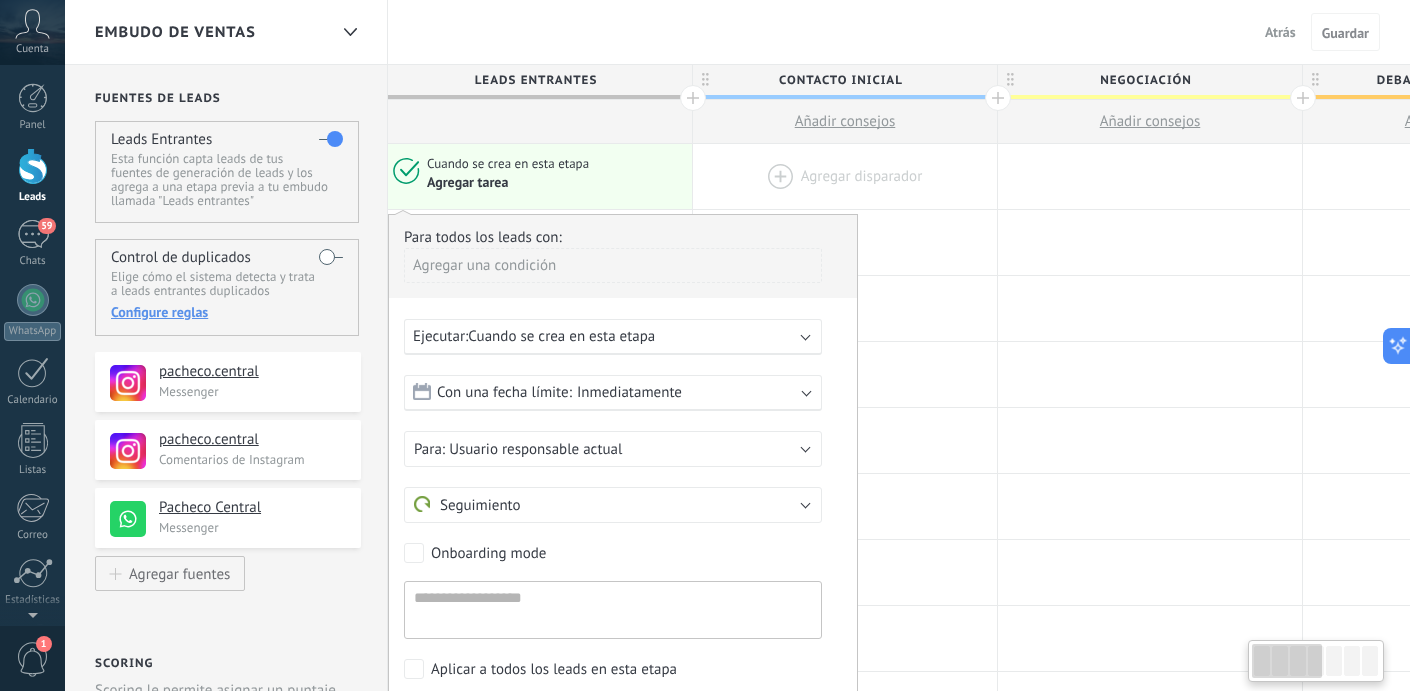 click at bounding box center (845, 176) 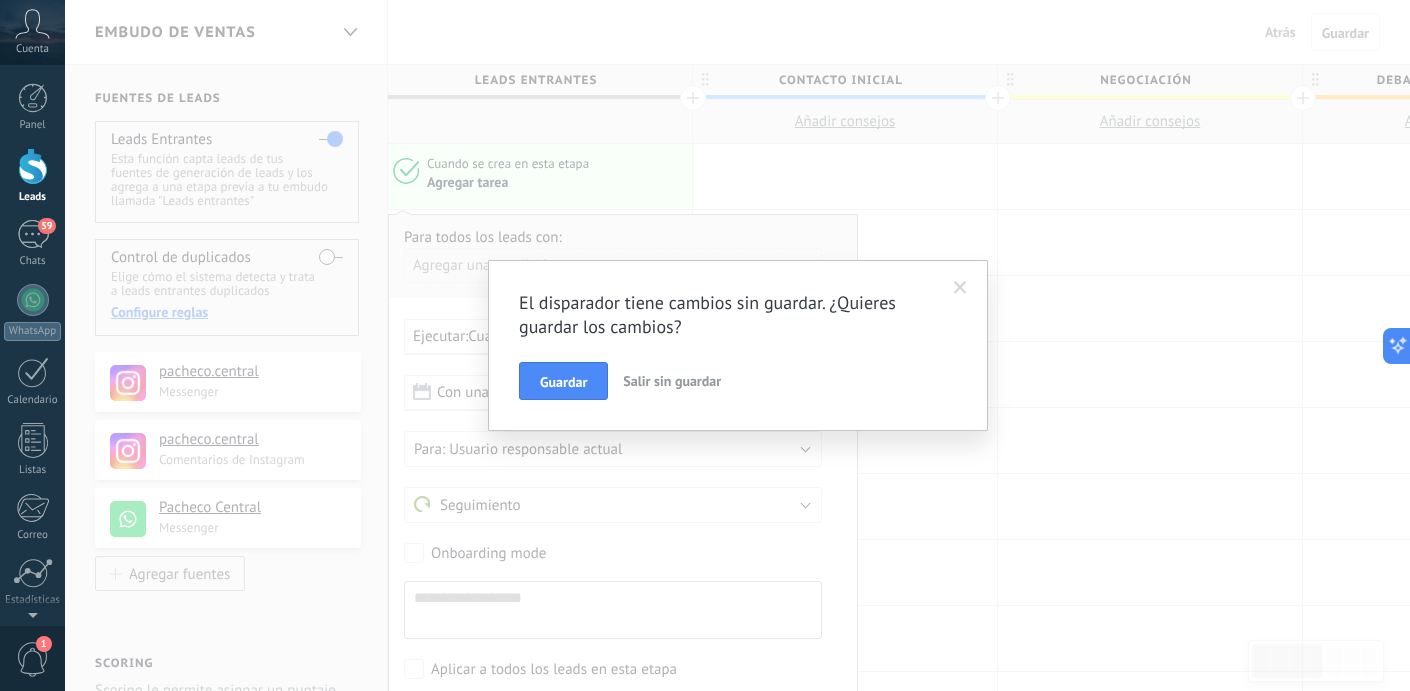 click on "Salir sin guardar" at bounding box center (672, 381) 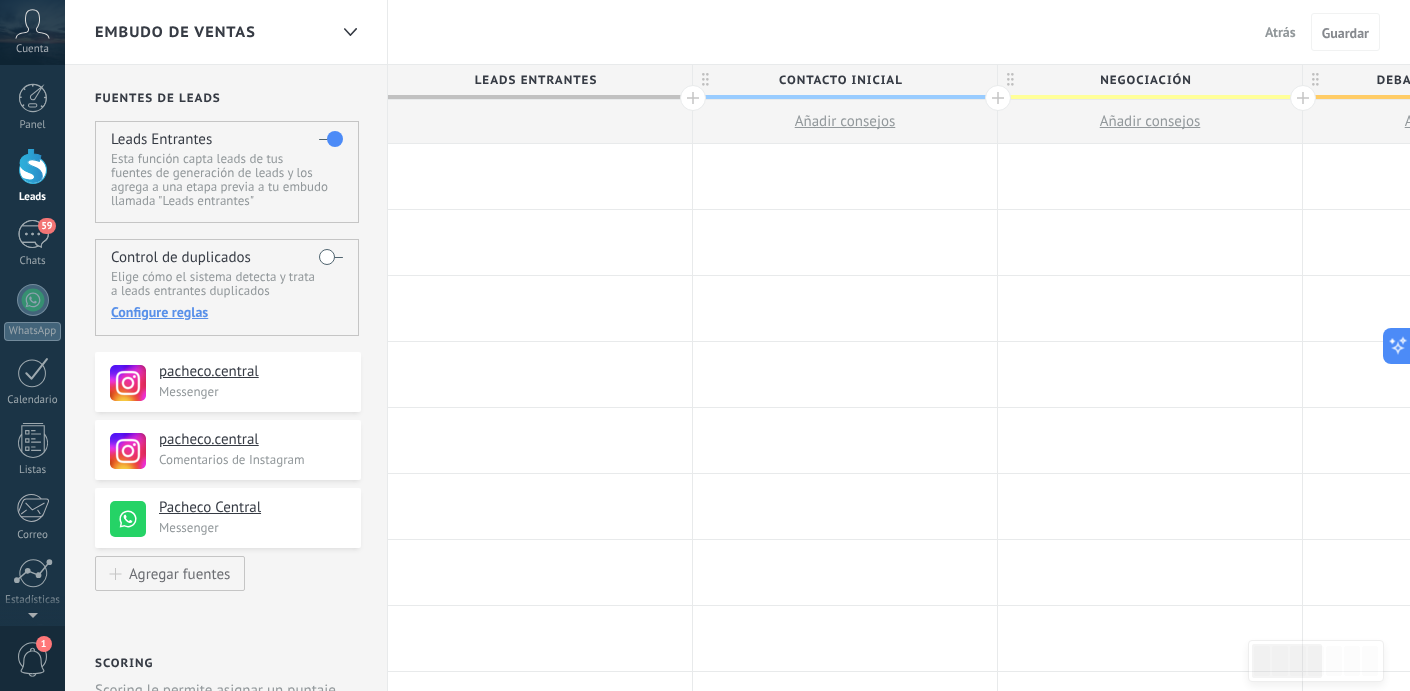 click on "Atrás" at bounding box center [1280, 32] 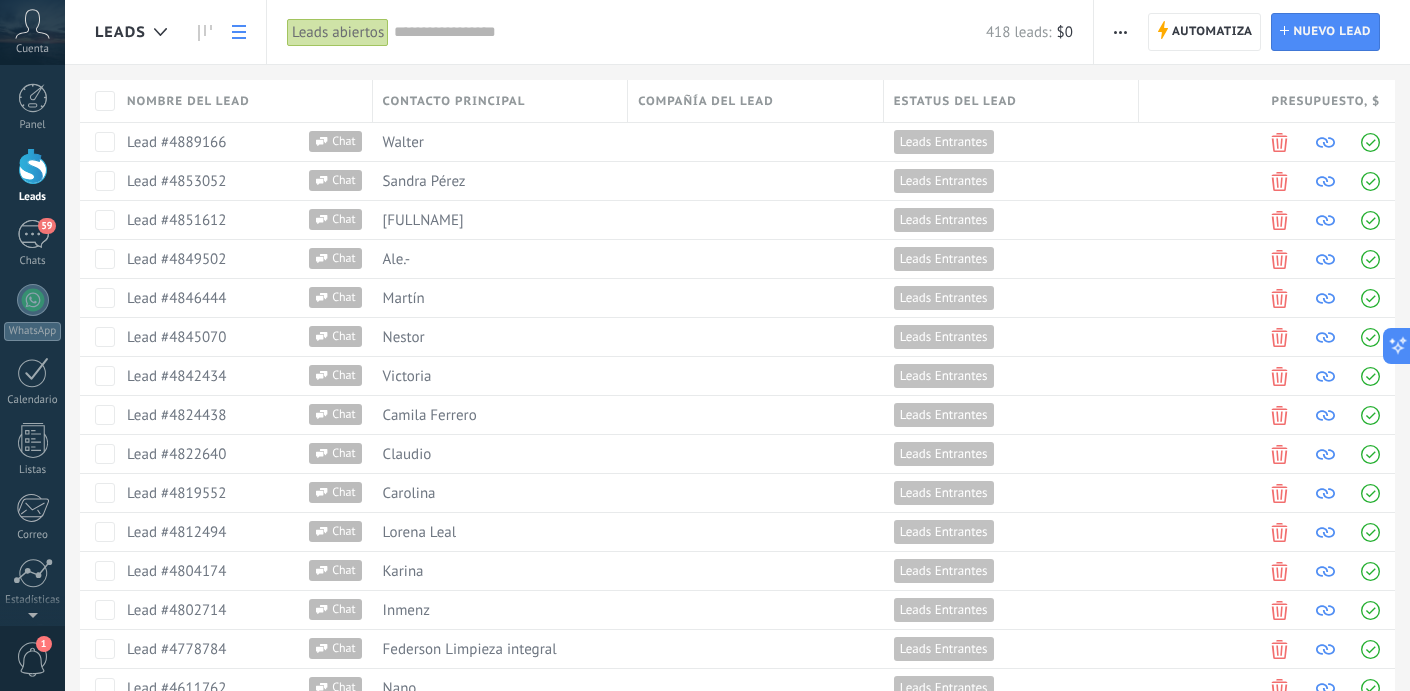 click 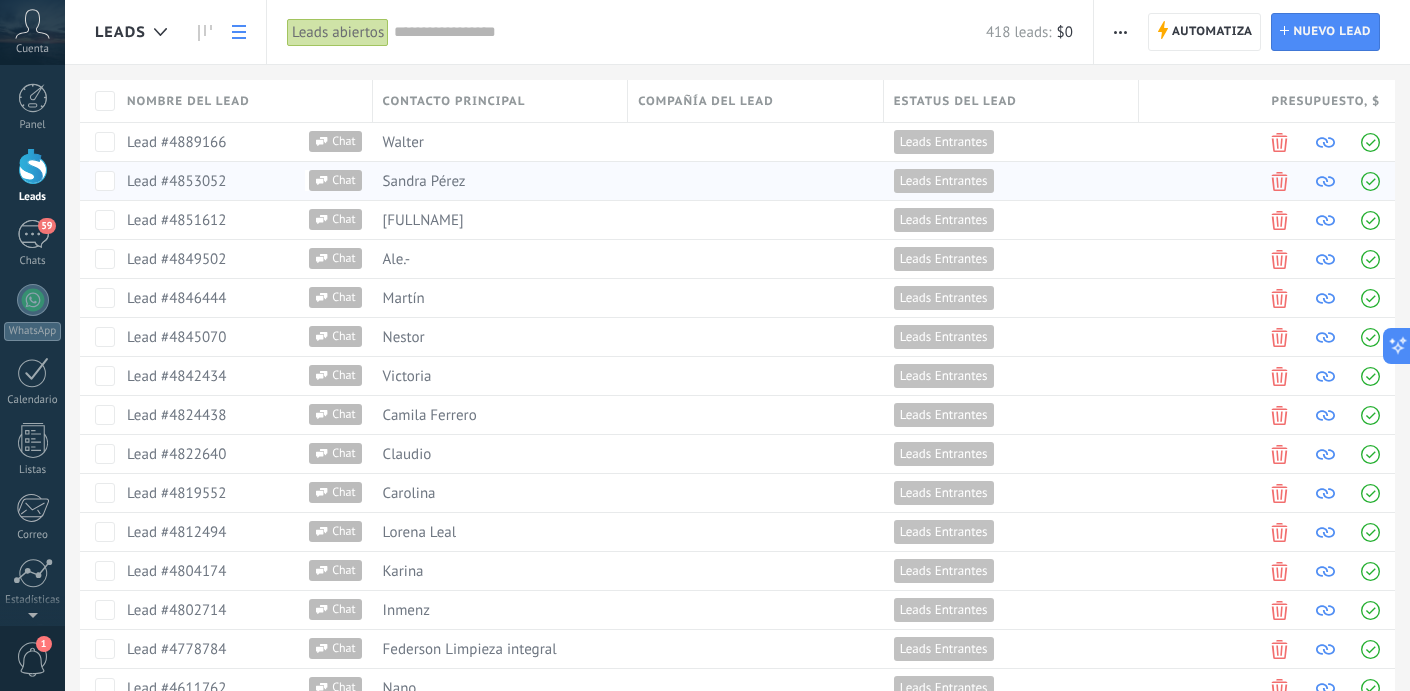 click on "Lead #4853052" at bounding box center (176, 181) 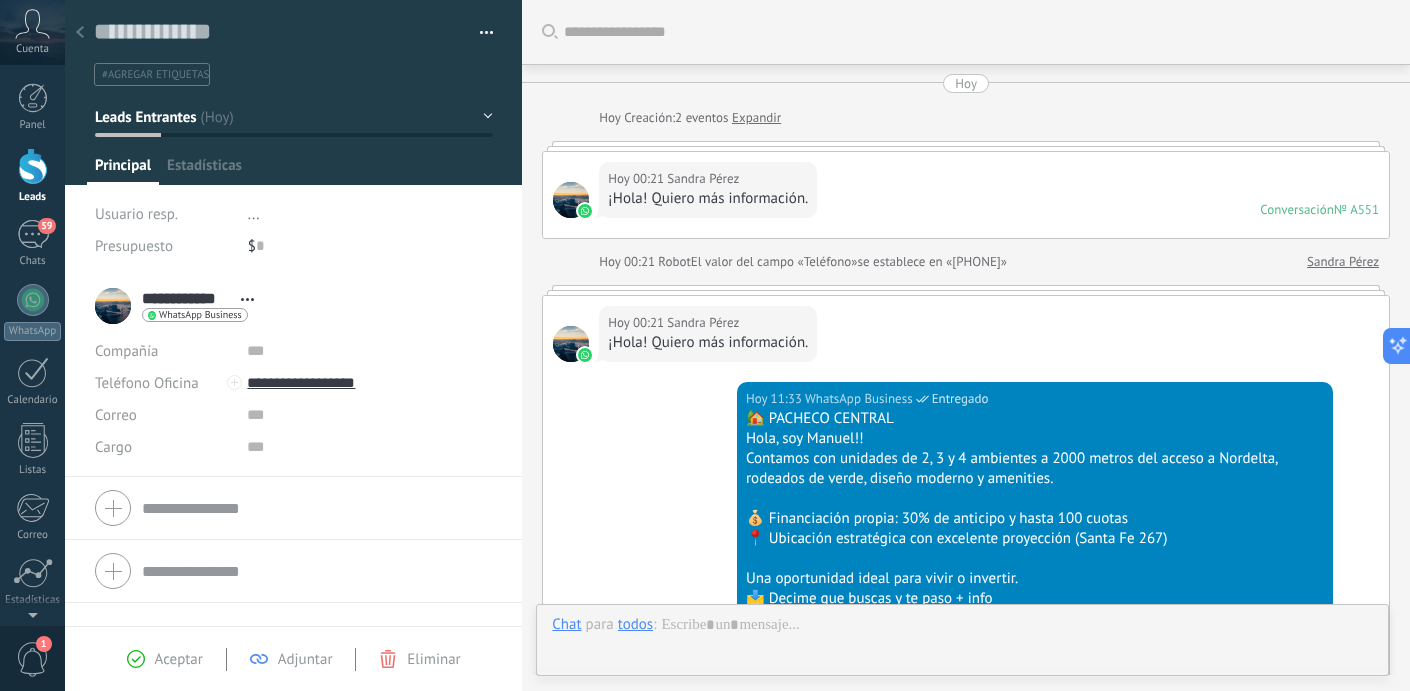 scroll, scrollTop: 30, scrollLeft: 0, axis: vertical 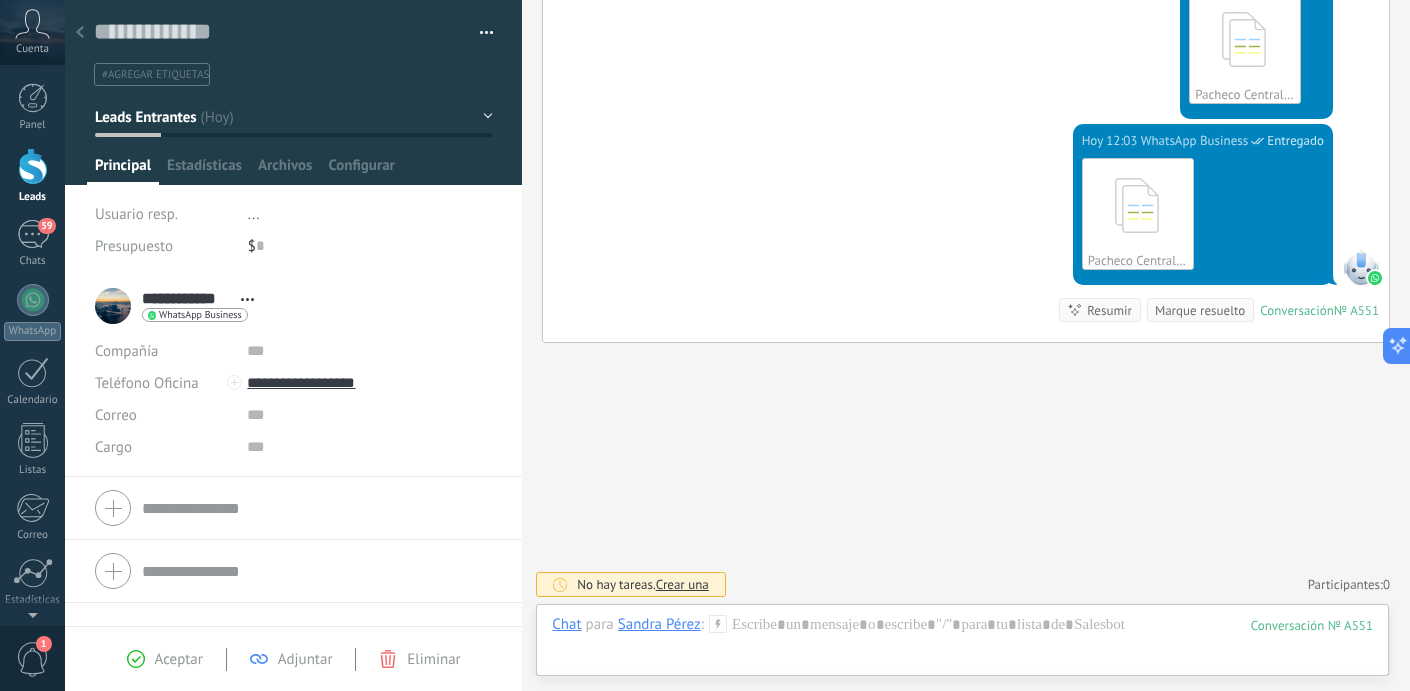 click on "Adjuntar" at bounding box center (305, 659) 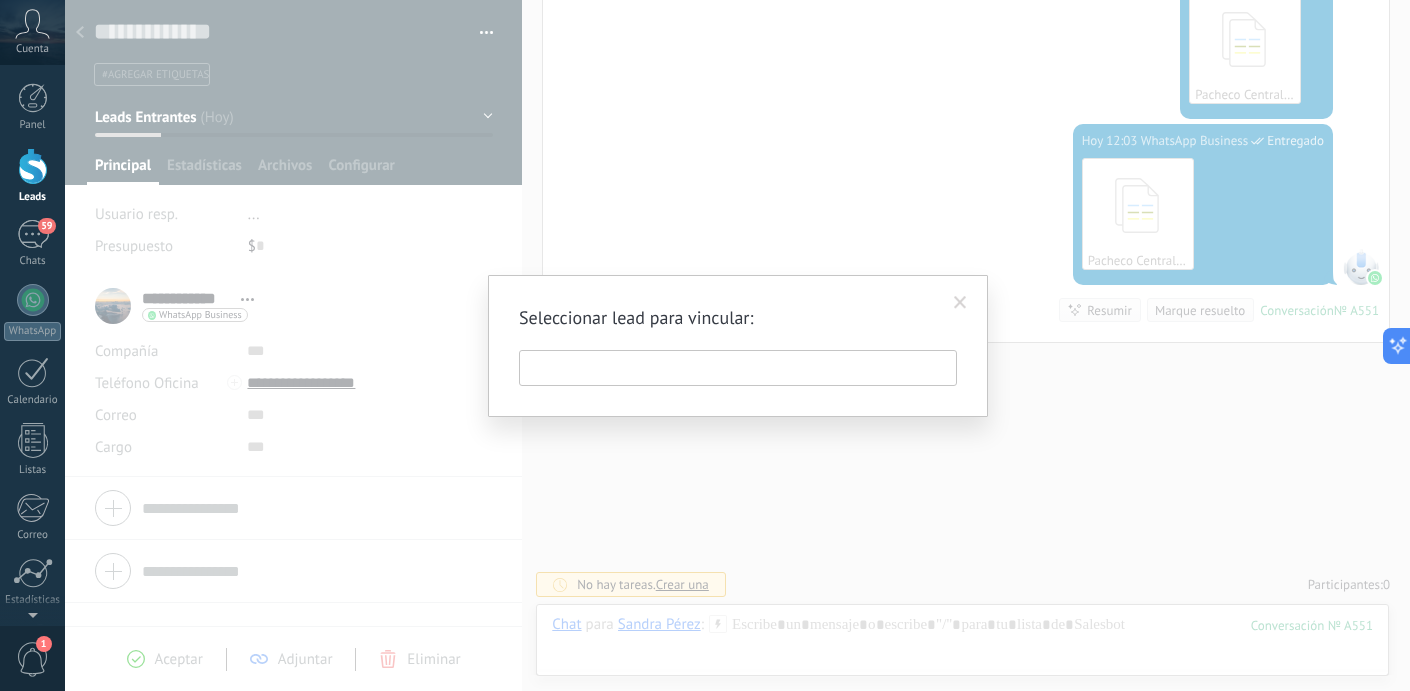 click at bounding box center [738, 368] 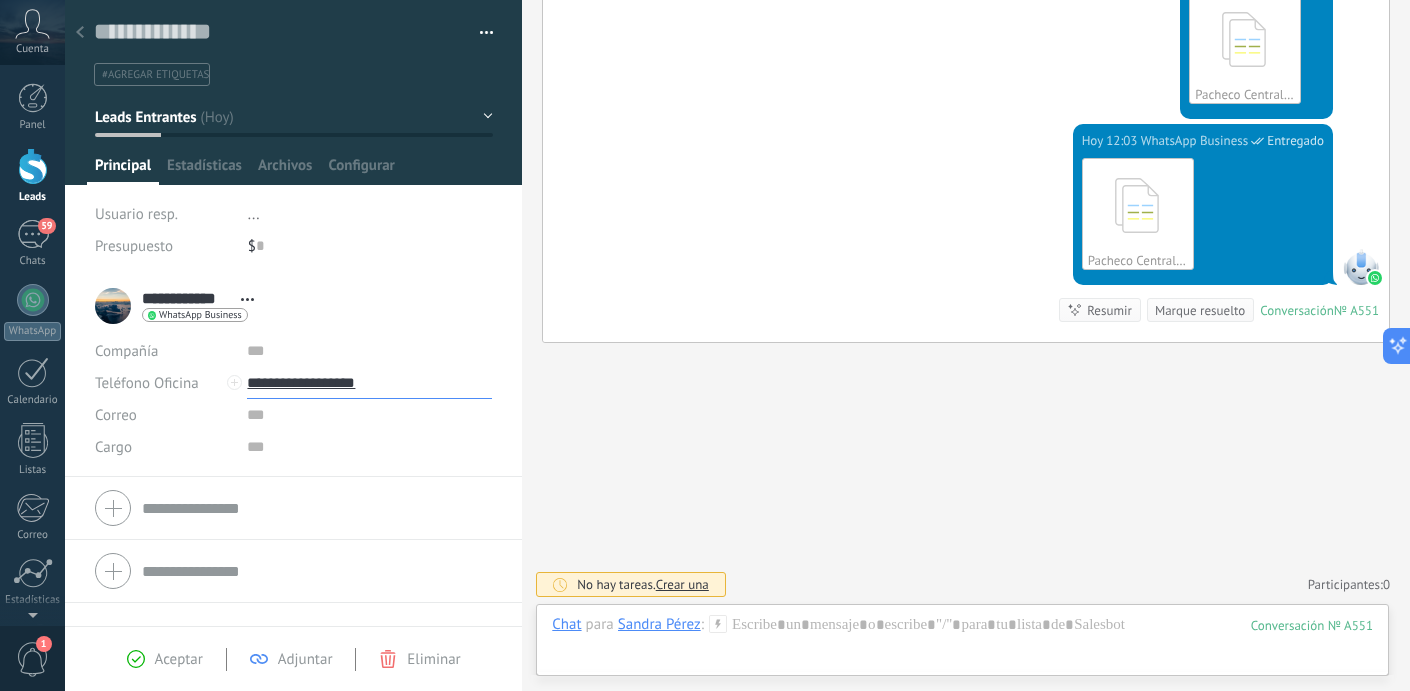 click on "**********" at bounding box center (369, 383) 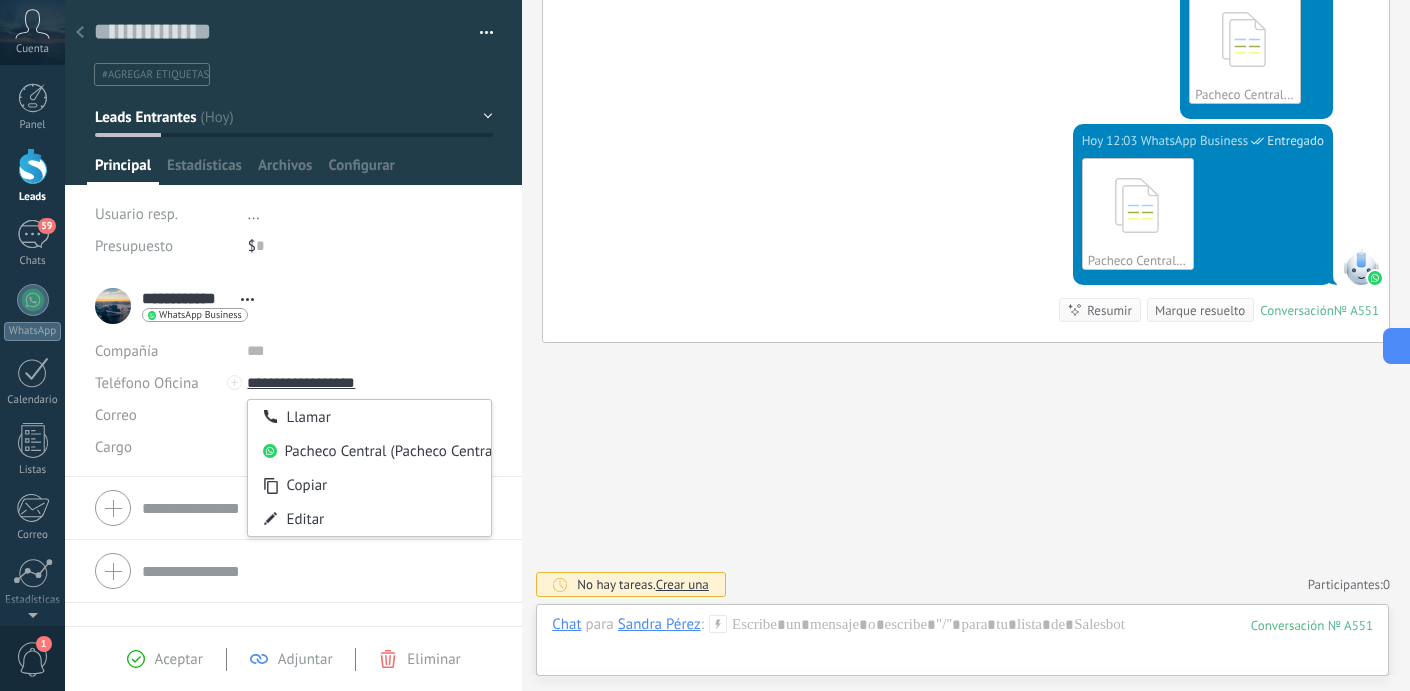 type on "**********" 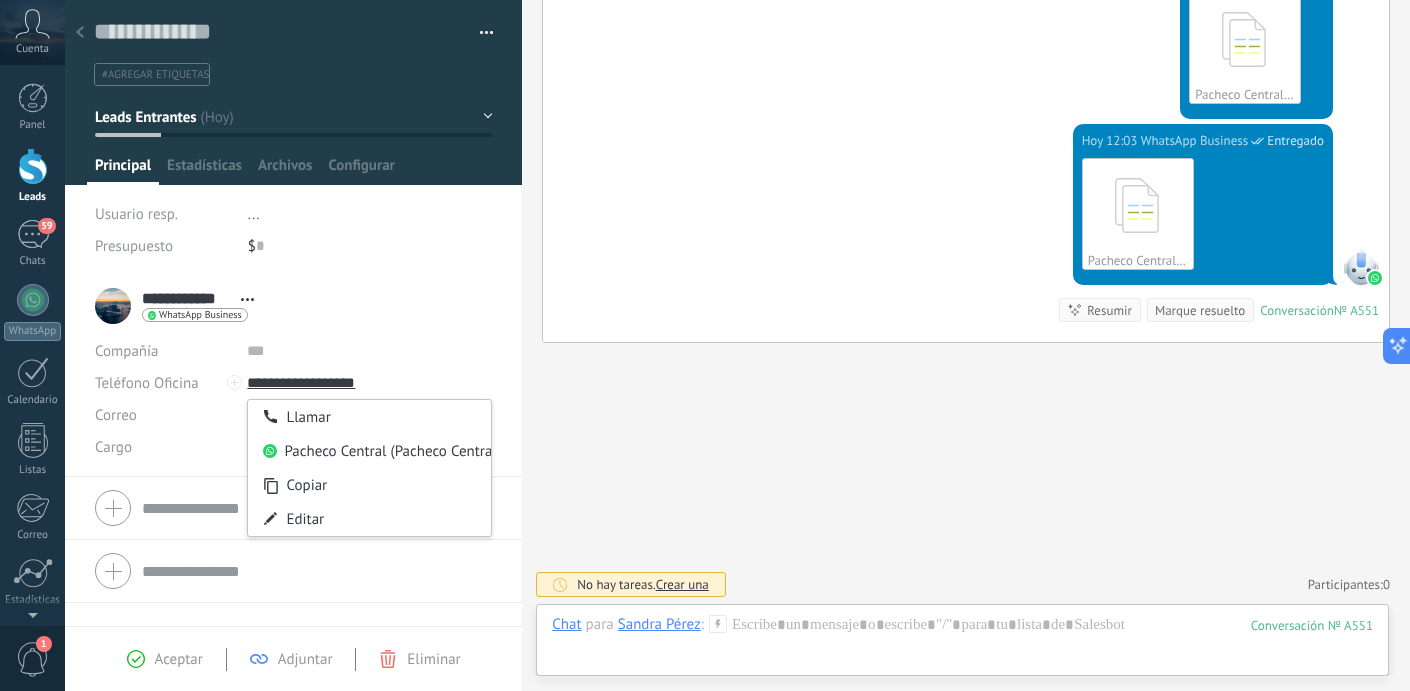 click on "Buscar Carga más Hoy Hoy Creación:  2  eventos   Expandir Hoy 00:21 [FIRST] [LAST]  ¡Hola! Quiero más información. Conversación  № A551 Conversación № A551 Hoy 00:21 Robot  El valor del campo «Teléfono»   se establece en «[PHONE]» [FIRST] [LAST] Hoy 00:21 [FIRST] [LAST]  ¡Hola! Quiero más información. Hoy 11:33 WhatsApp Business  Entregado 🏡 PACHECO CENTRAL Hola, soy Manuel!! Contamos con unidades de 2, 3 y 4 ambientes a 2000 metros del acceso a Nordelta, rodeados de verde, diseño moderno y amenities.   💰 Financiación propia: 30% de anticipo y hasta 100 cuotas 📍 Ubicación estratégica con excelente proyección (Santa Fe 267)   Una oportunidad ideal para vivir o invertir. 📩 Decime que buscas y te paso + info   https://pachecocentral.com.ar/web/wp-content/uploads/2024/02/Brochure-Pacheco-Central-Completo.pdf Hoy 11:52 [FIRST] [LAST]  Hoy 11:33 WhatsApp Business  https://pachecocentral.com.ar/web/wp-content/uploads/2024/02/Brochure-Pacheco-Central-Completo.pdf" at bounding box center [966, -322] 